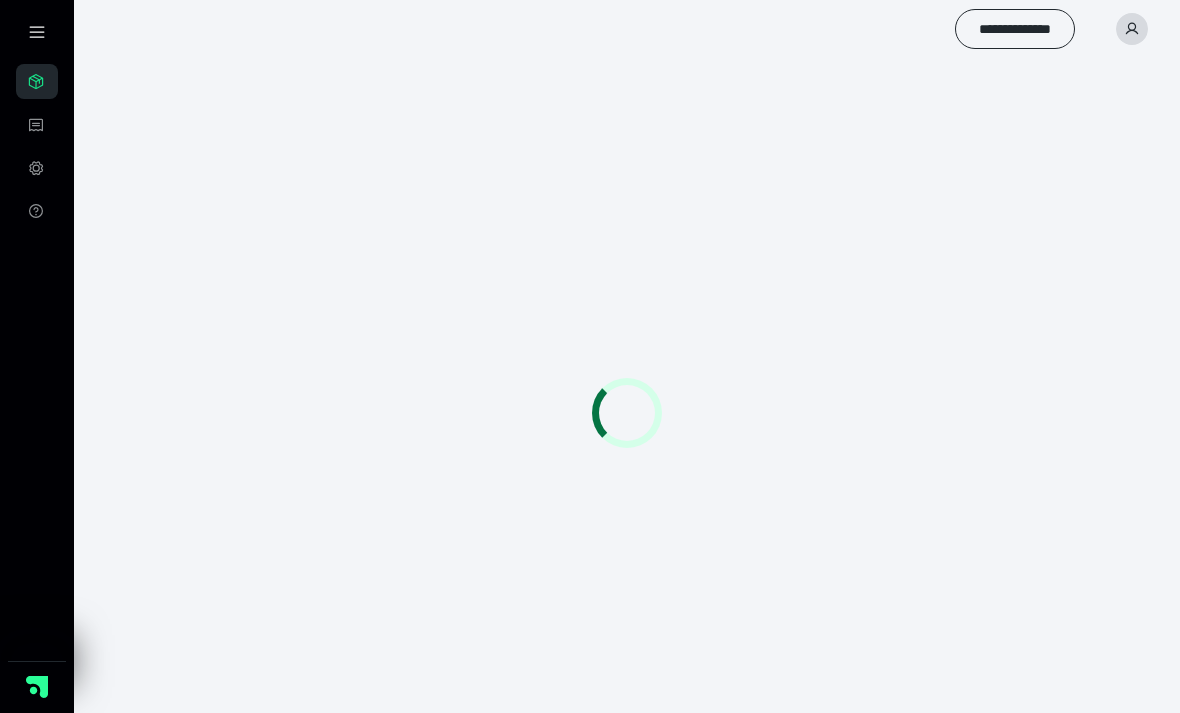 scroll, scrollTop: 0, scrollLeft: 0, axis: both 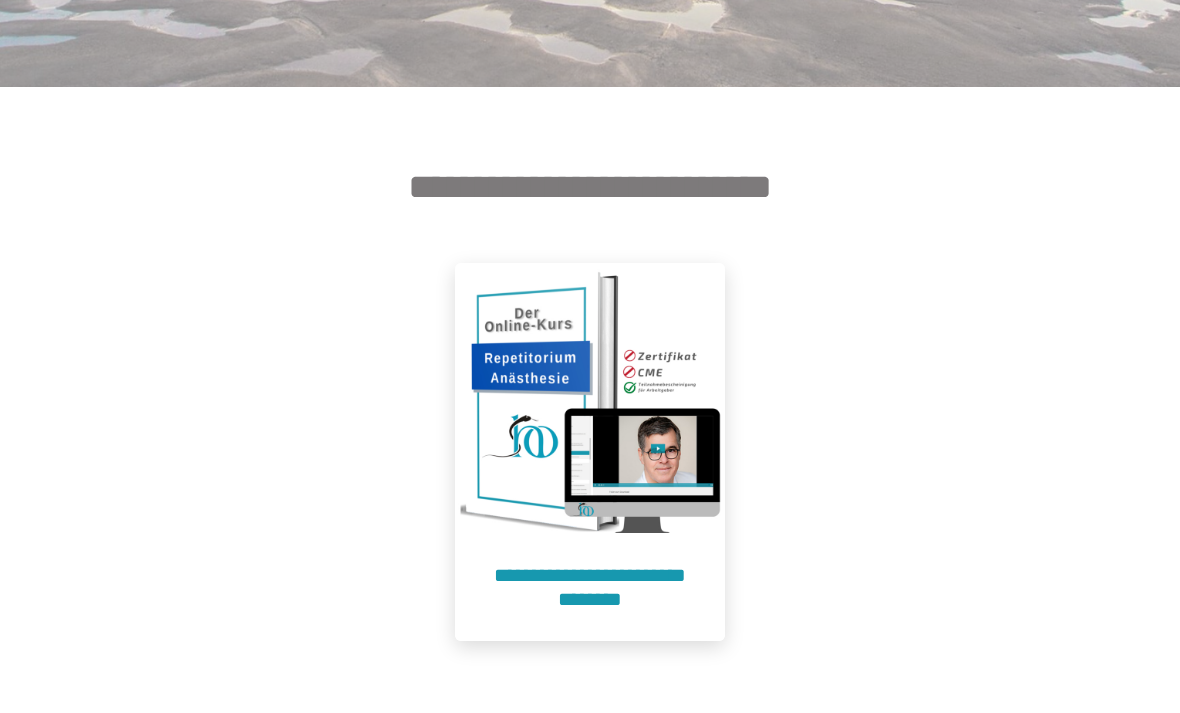 click at bounding box center (590, 398) 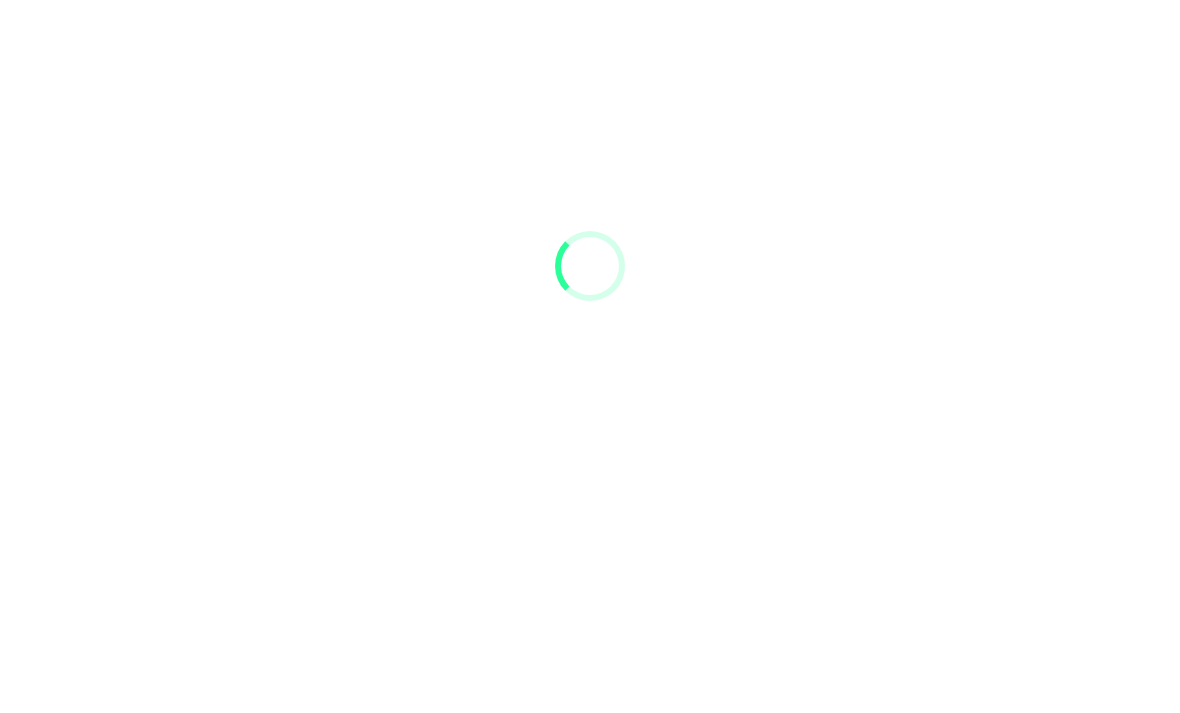 scroll, scrollTop: 91, scrollLeft: 0, axis: vertical 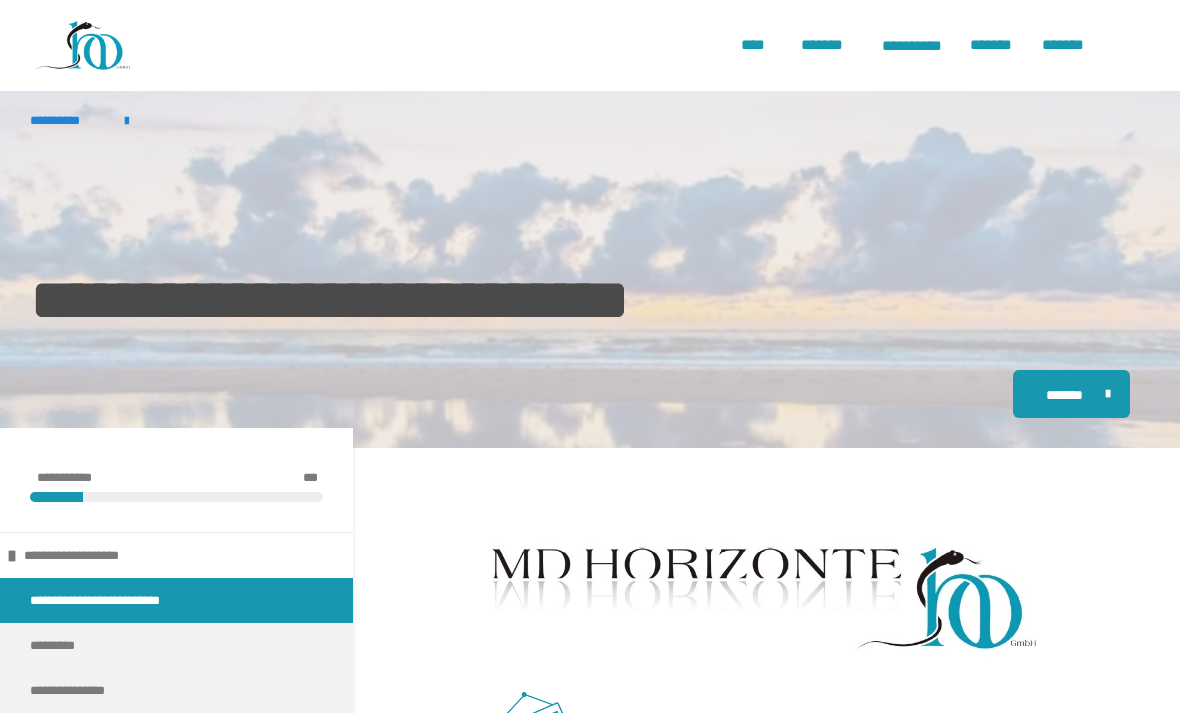 click on "**********" at bounding box center (0, 0) 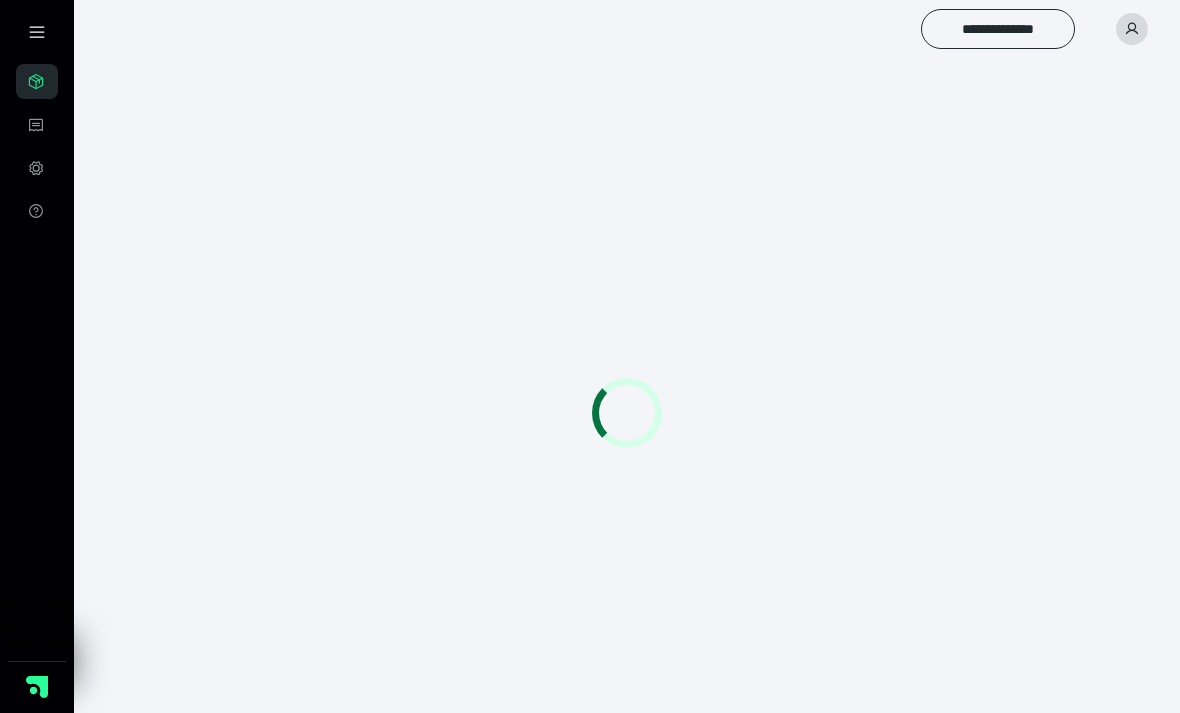 scroll, scrollTop: 0, scrollLeft: 0, axis: both 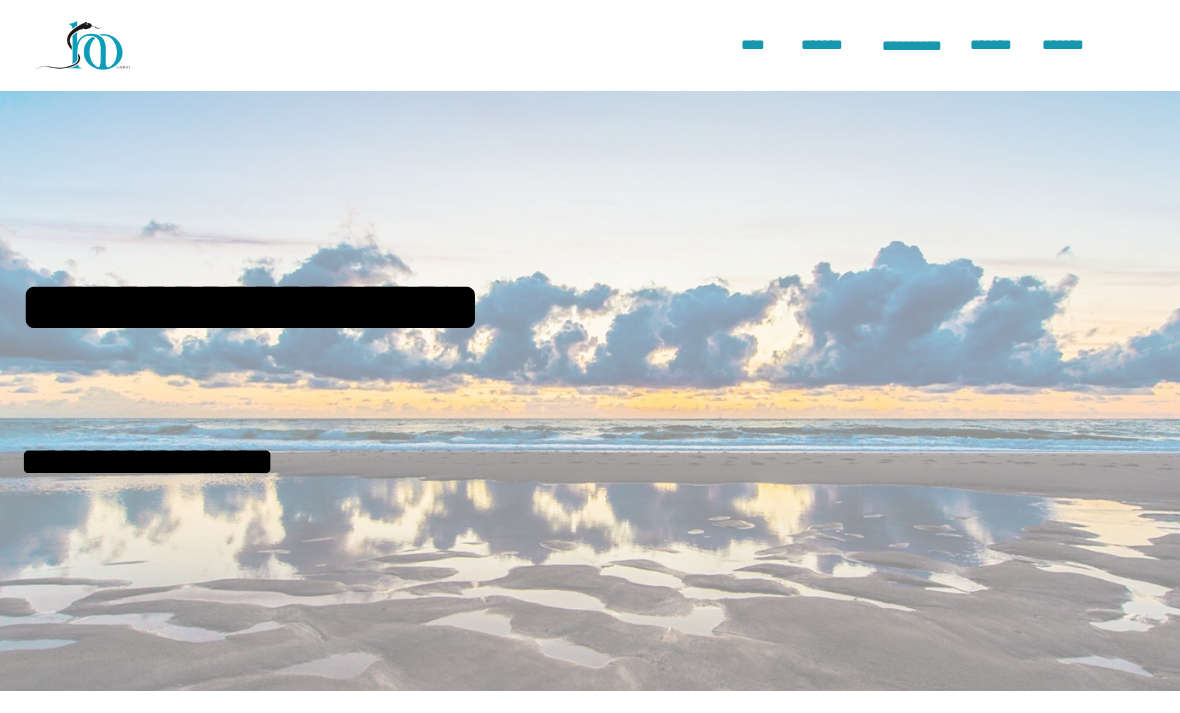 click on "**********" at bounding box center (0, 0) 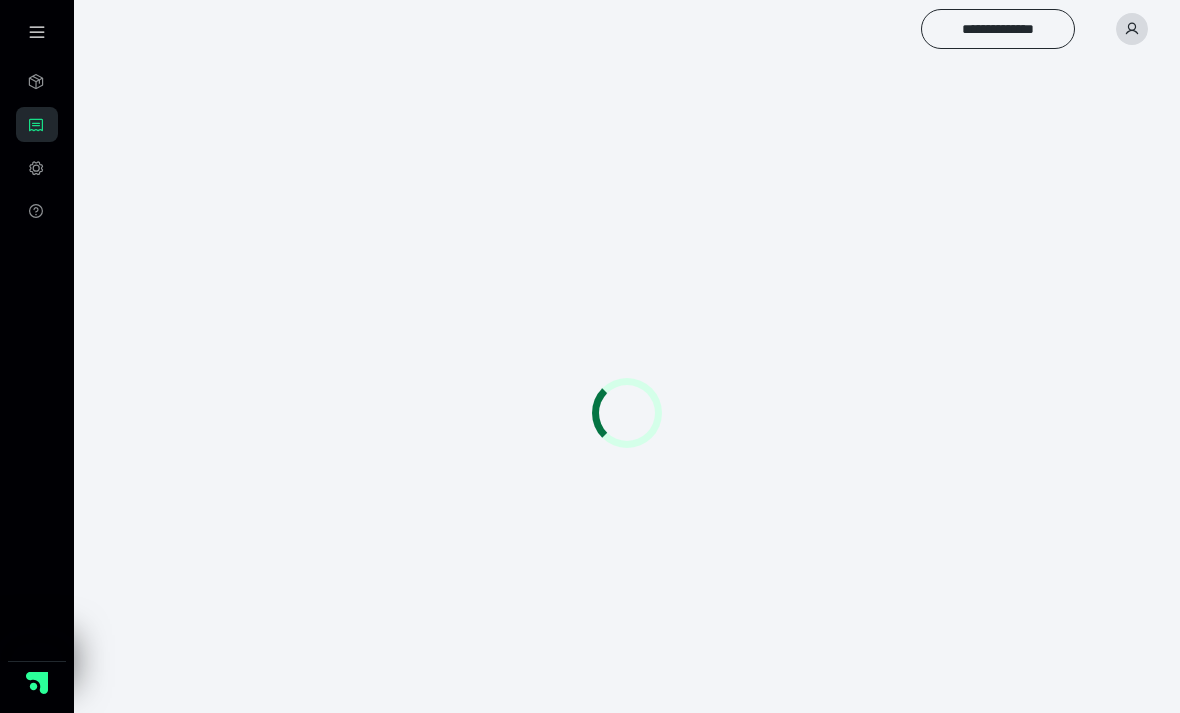 scroll, scrollTop: 0, scrollLeft: 0, axis: both 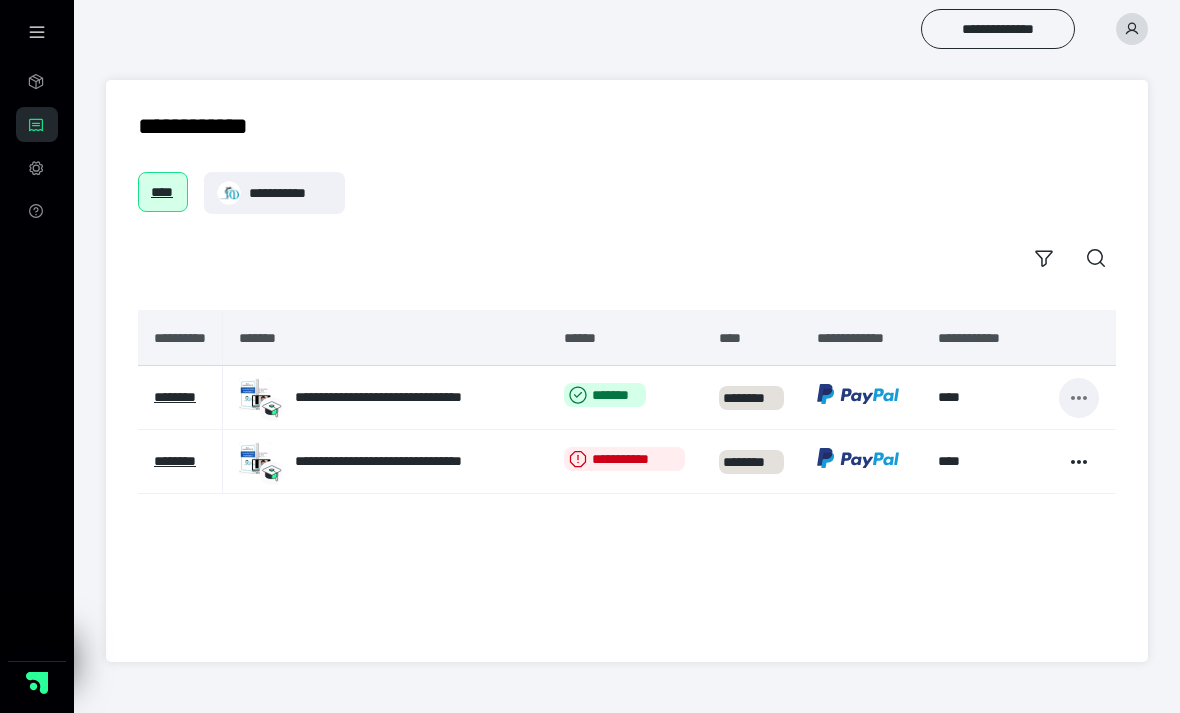 click at bounding box center (1079, 398) 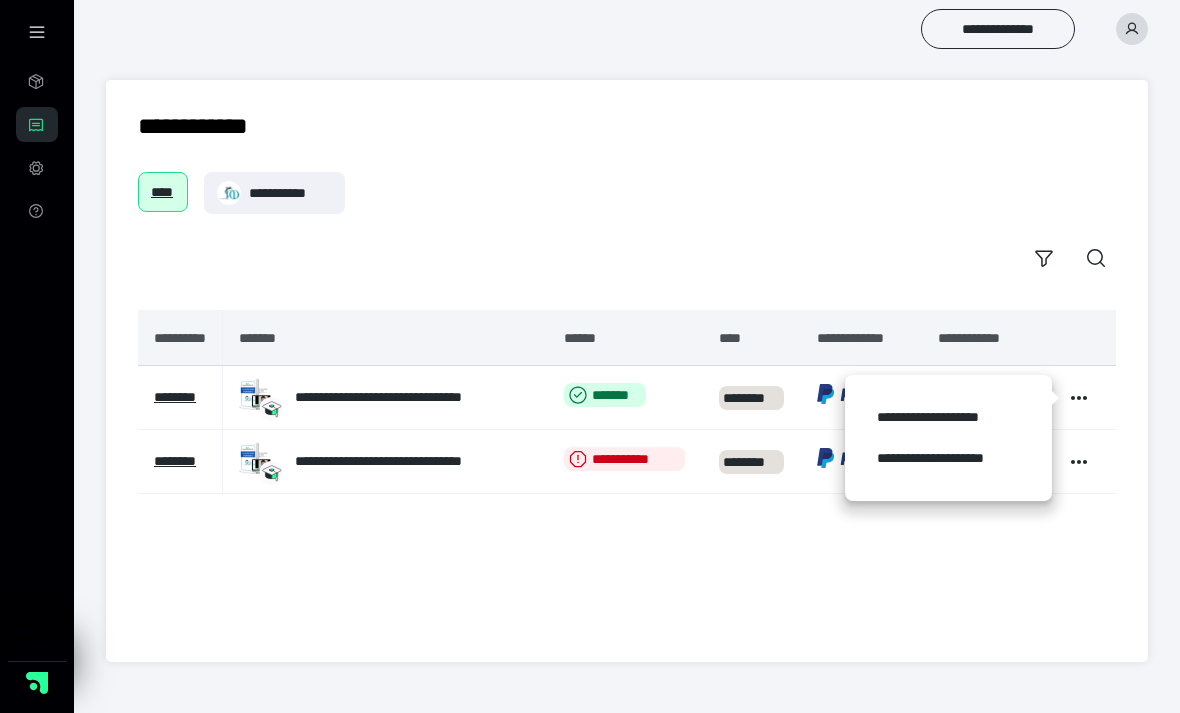 click on "**********" at bounding box center [627, 470] 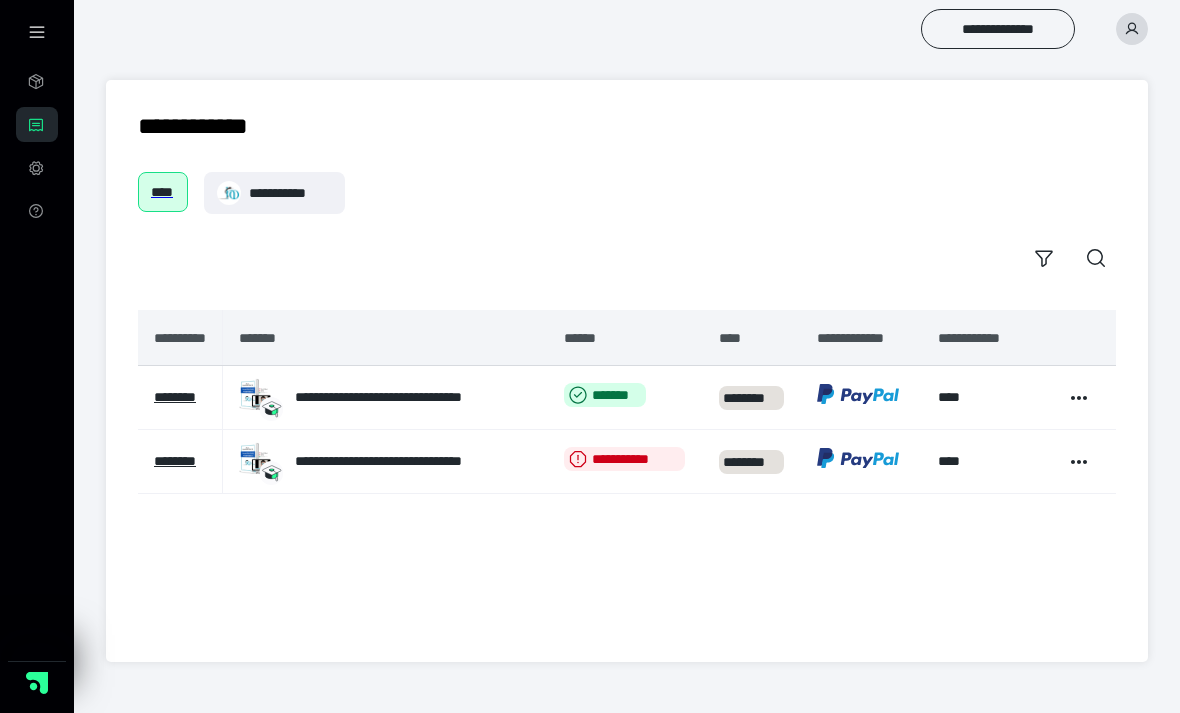 click on "********" at bounding box center [175, 397] 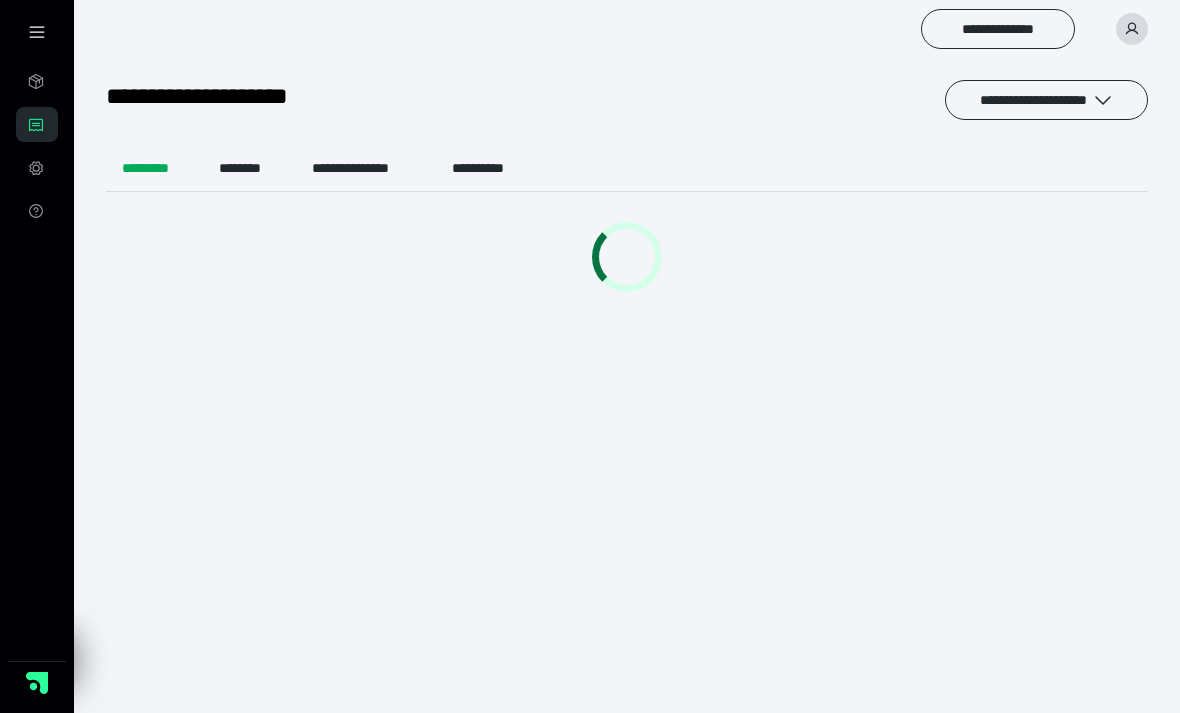 scroll, scrollTop: 0, scrollLeft: 0, axis: both 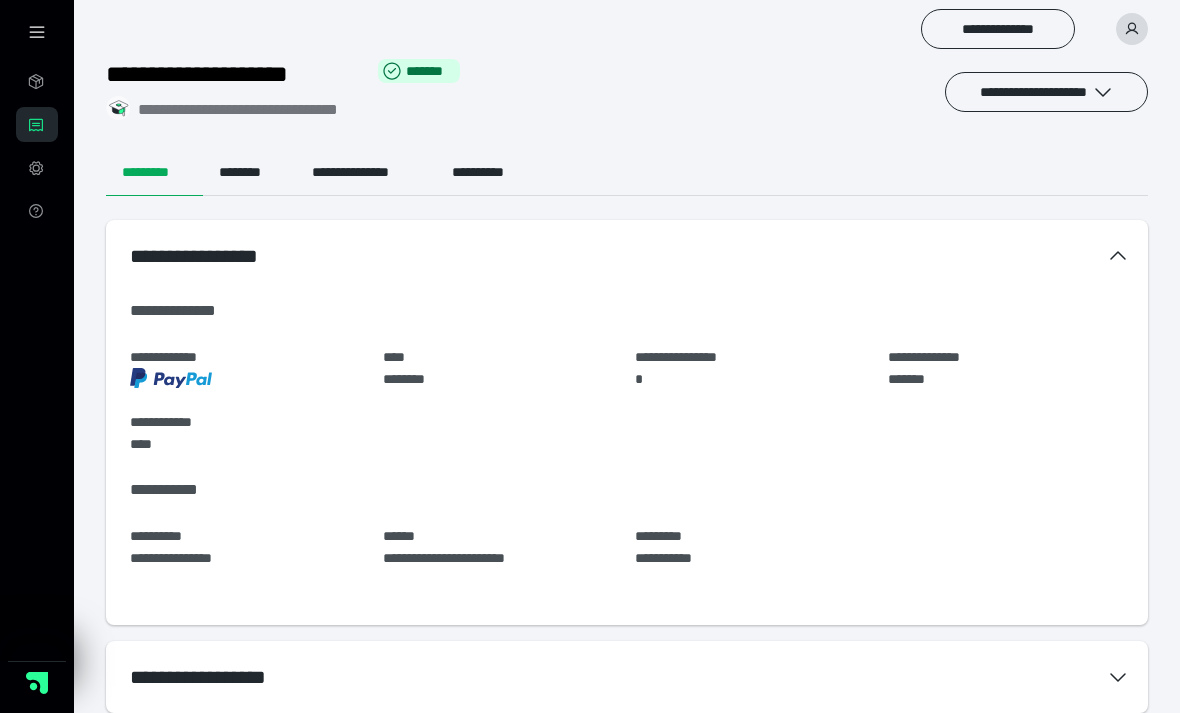 click 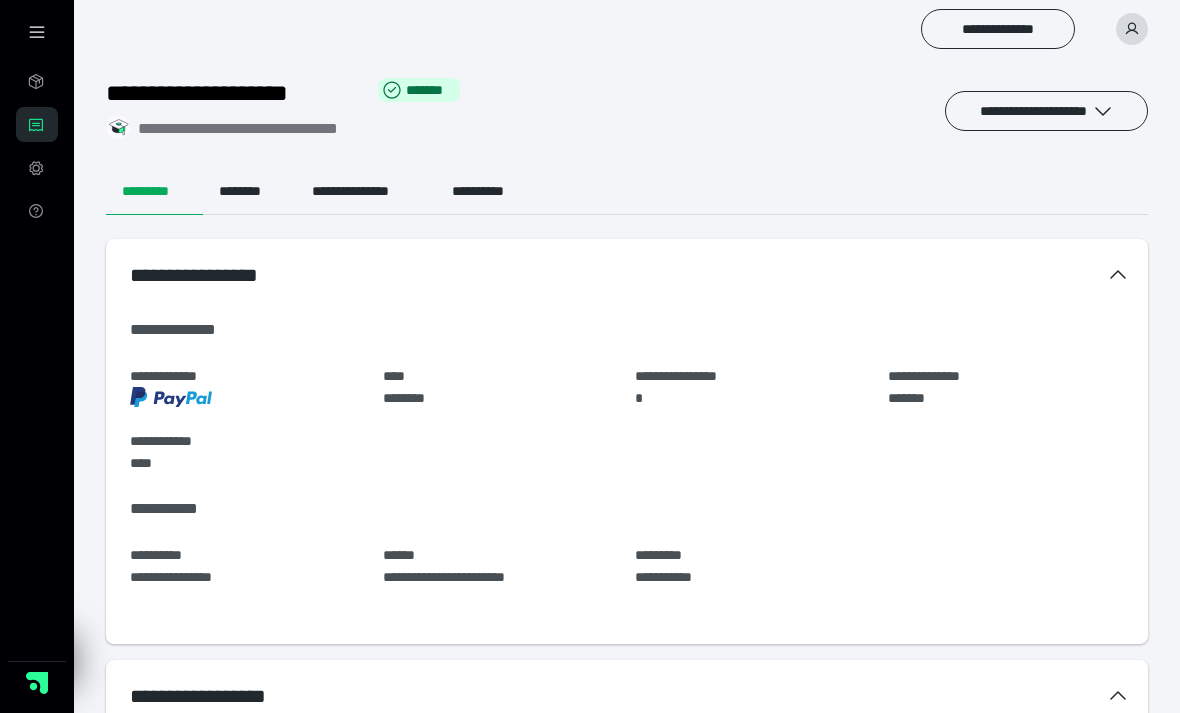 scroll, scrollTop: 0, scrollLeft: 0, axis: both 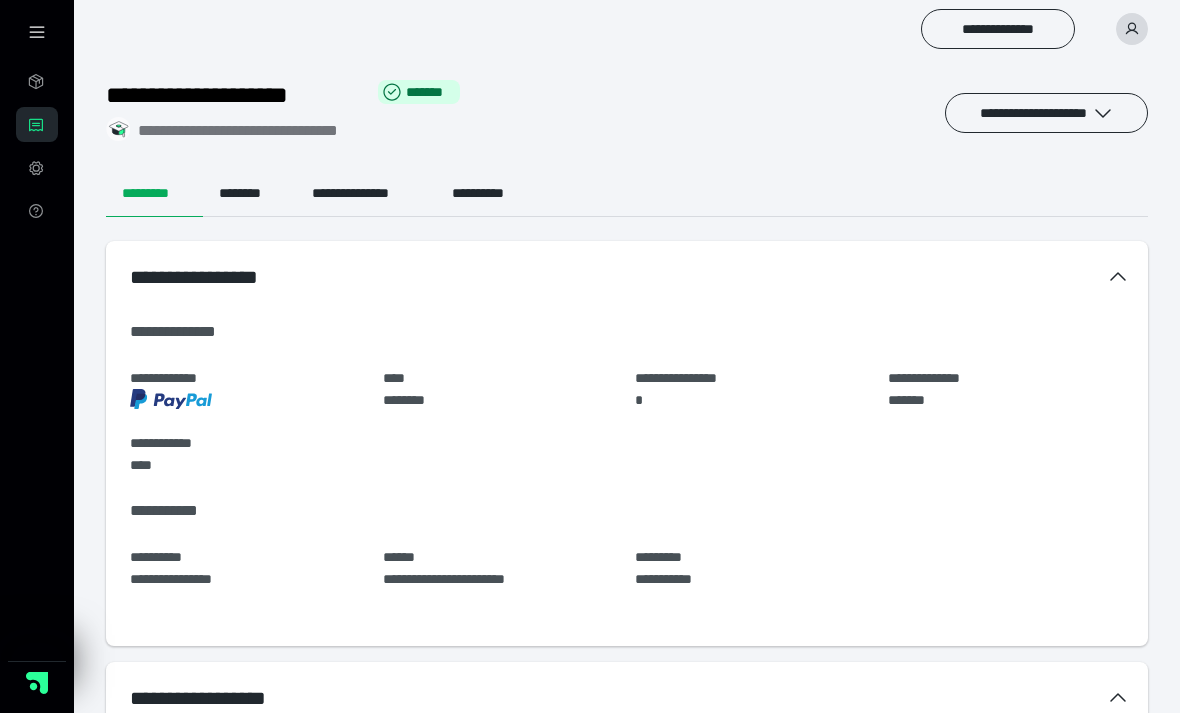 click on "********" at bounding box center [249, 193] 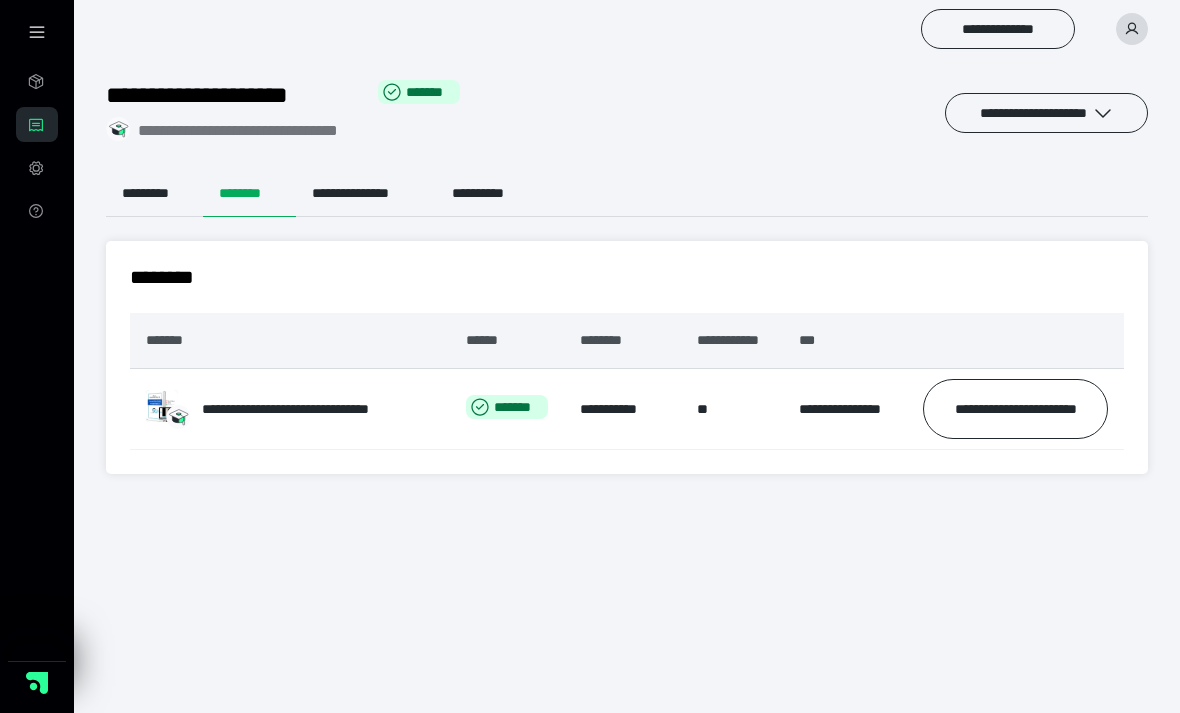 click on "**********" at bounding box center [366, 193] 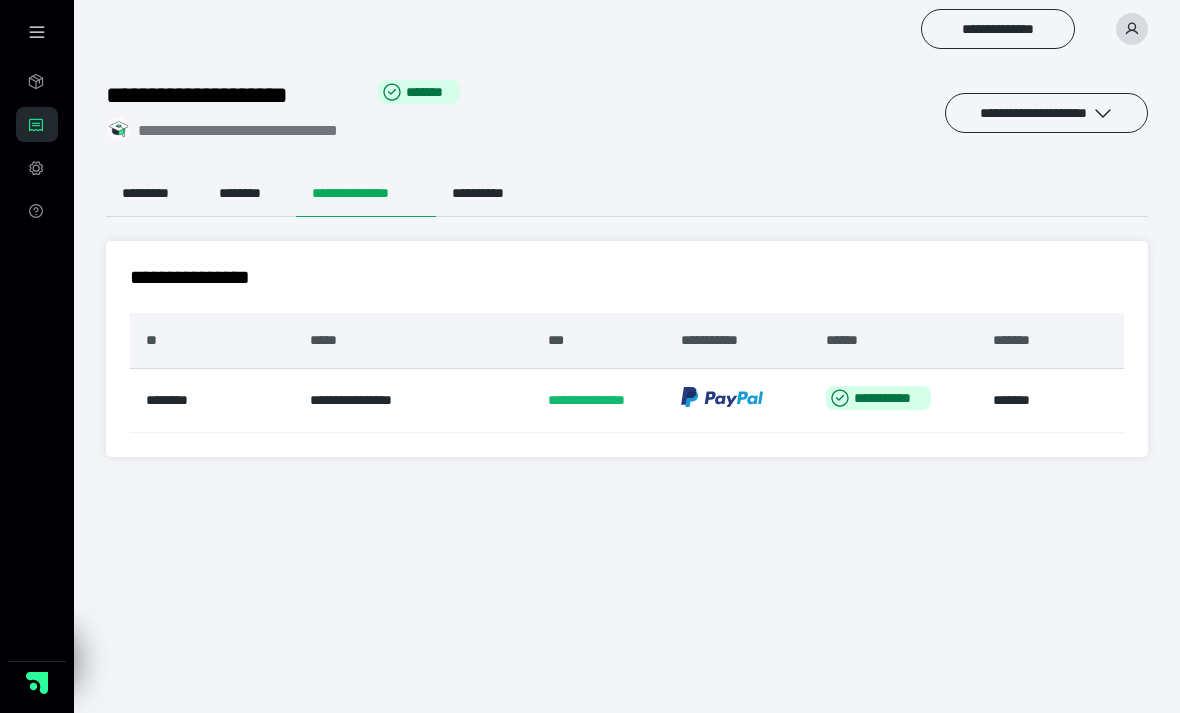 click on "**********" at bounding box center [494, 193] 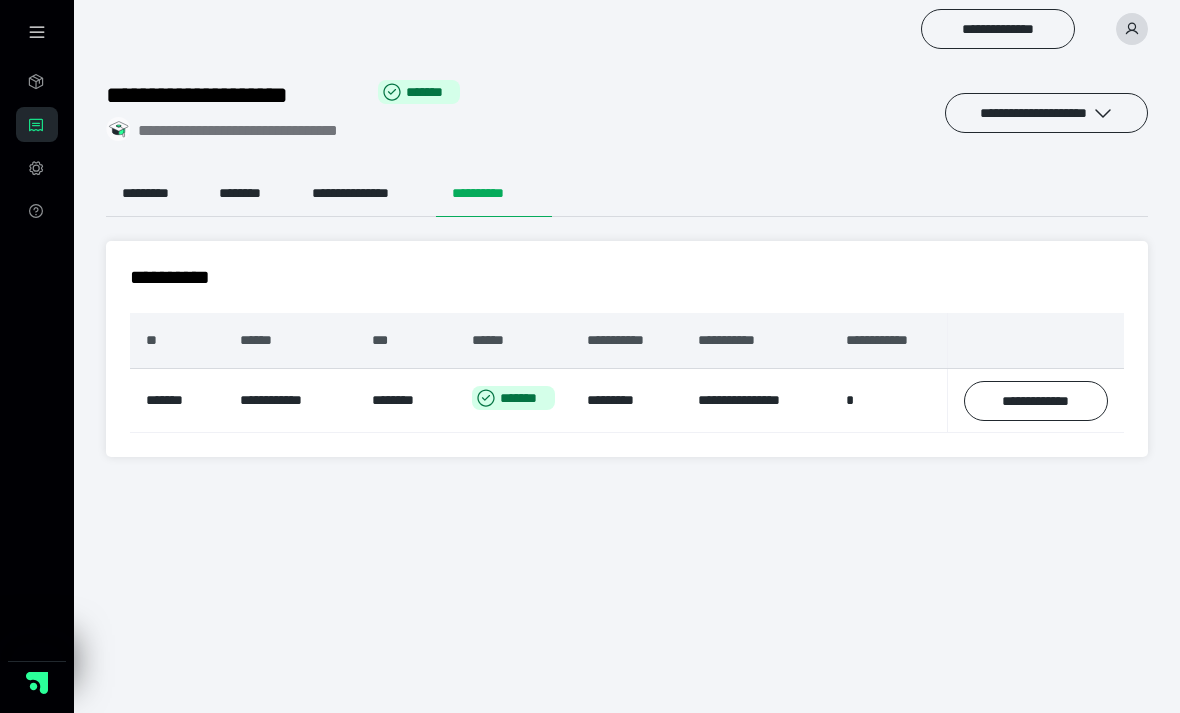 click on "********" at bounding box center [249, 193] 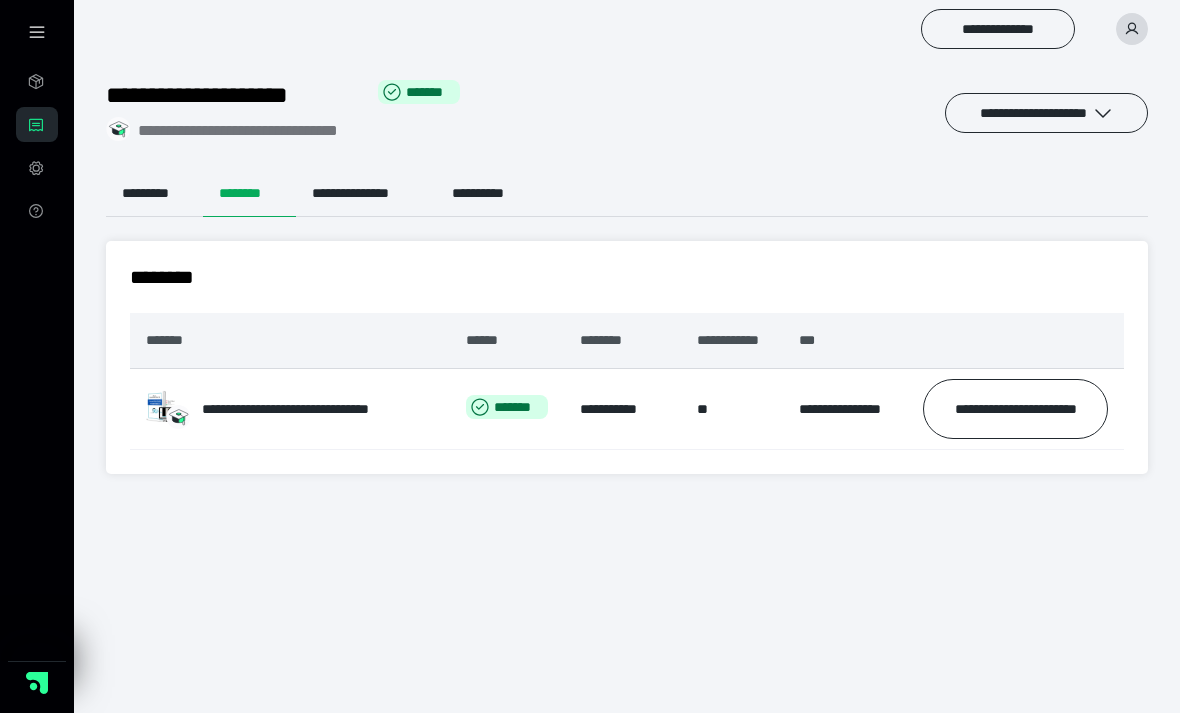 click 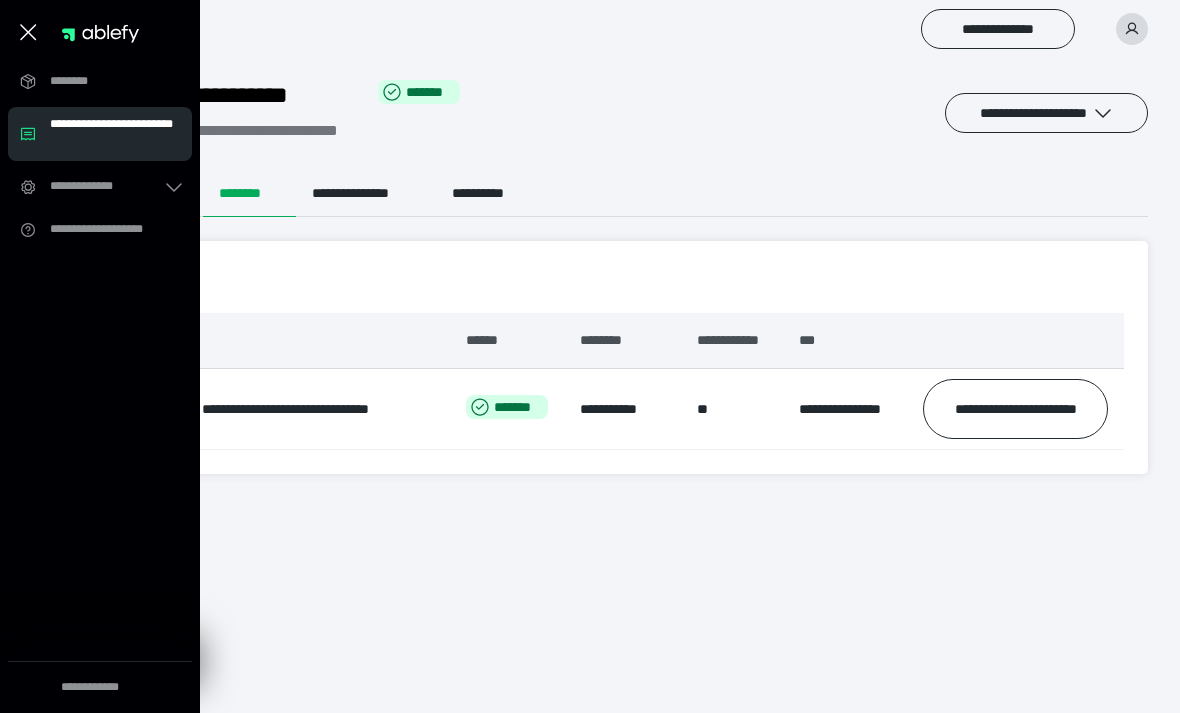 click on "********" at bounding box center (106, 81) 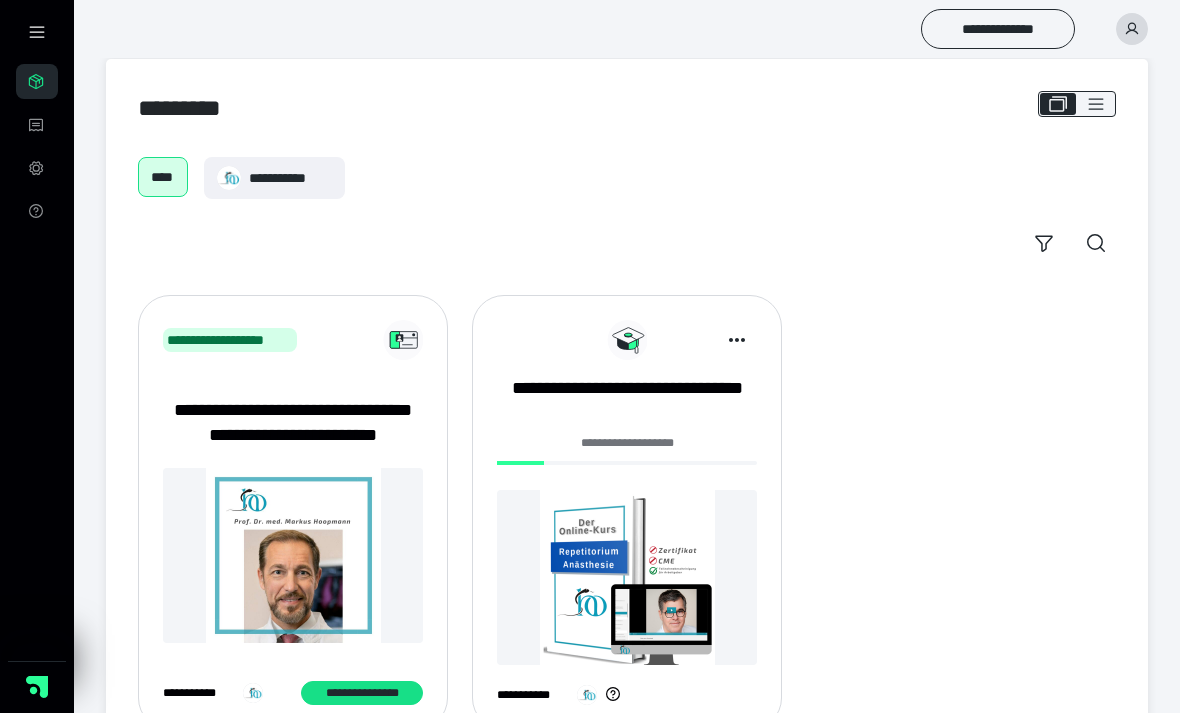 scroll, scrollTop: 30, scrollLeft: 0, axis: vertical 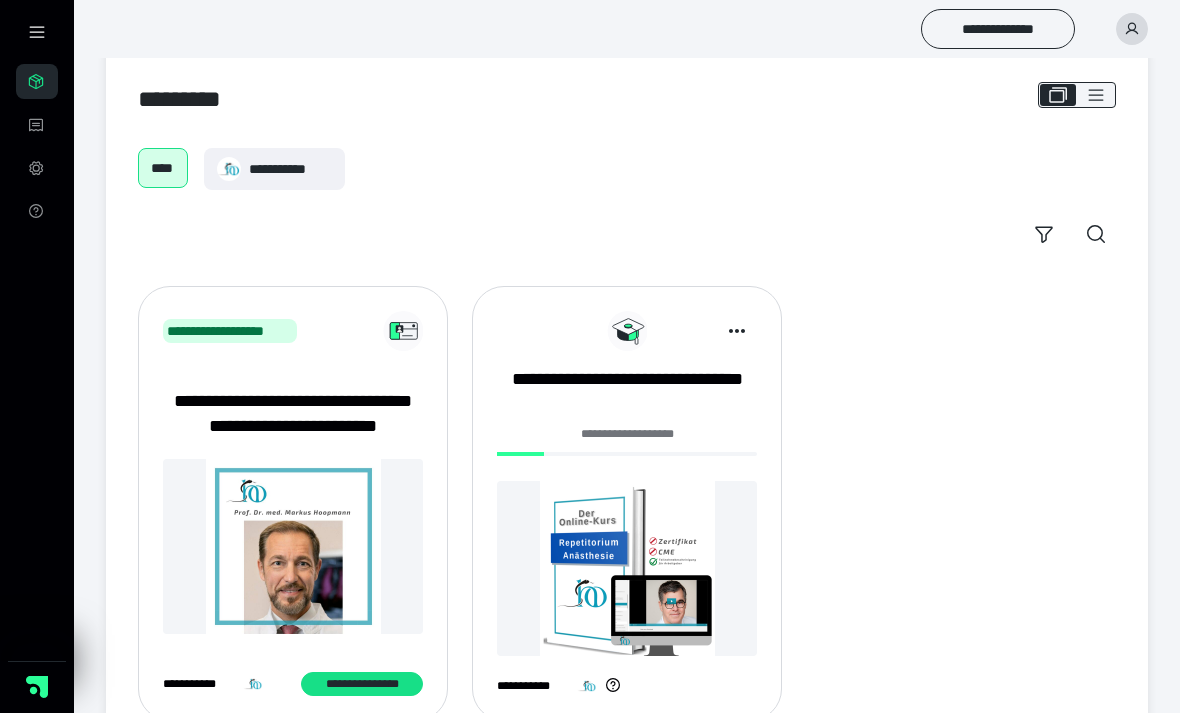 click at bounding box center [627, 568] 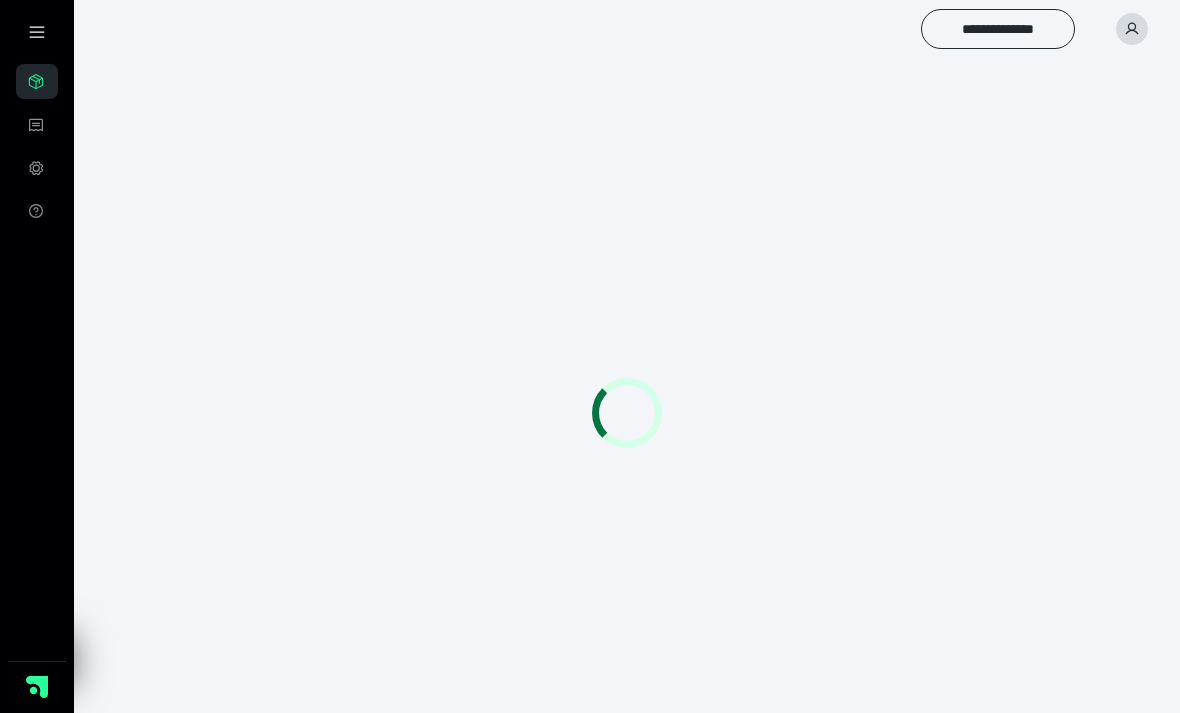 scroll, scrollTop: 0, scrollLeft: 0, axis: both 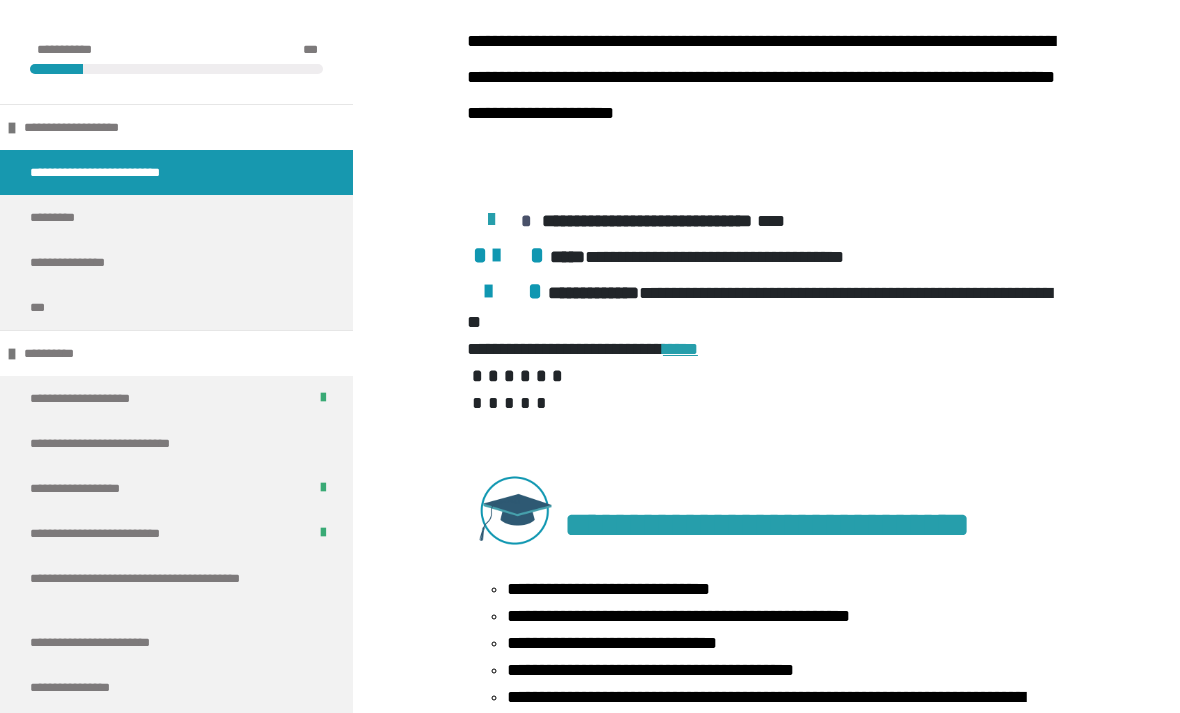 click on "**********" at bounding box center (118, 443) 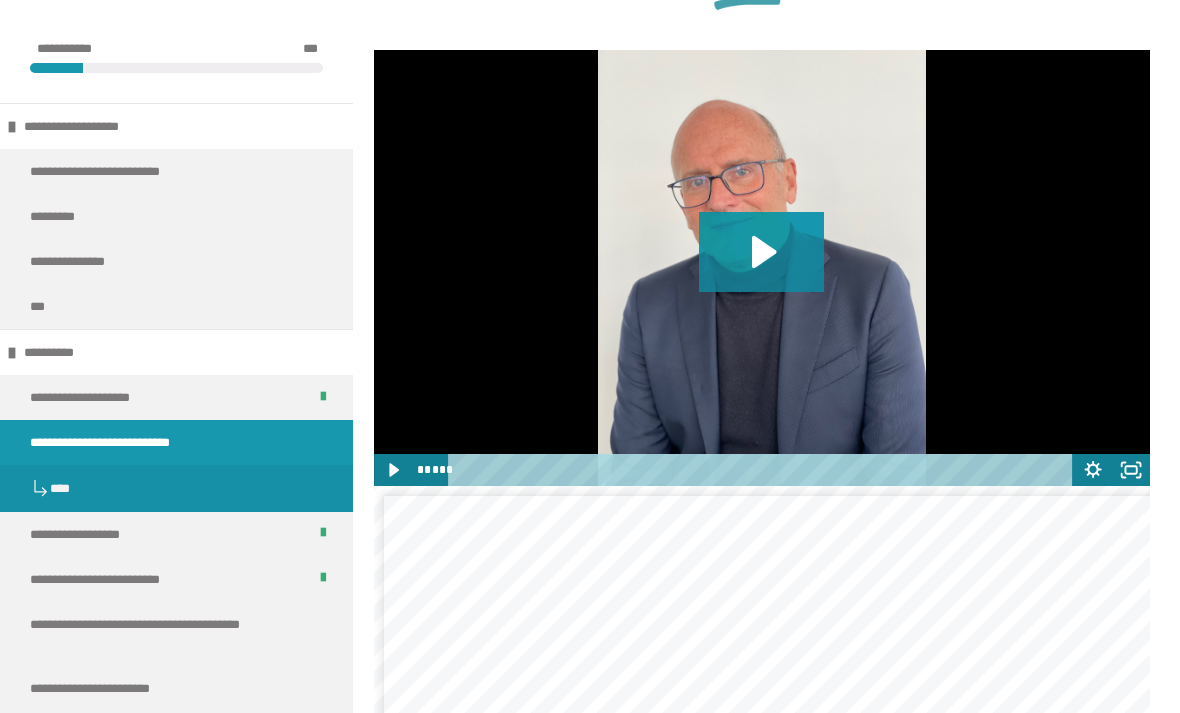 scroll, scrollTop: 1445, scrollLeft: 0, axis: vertical 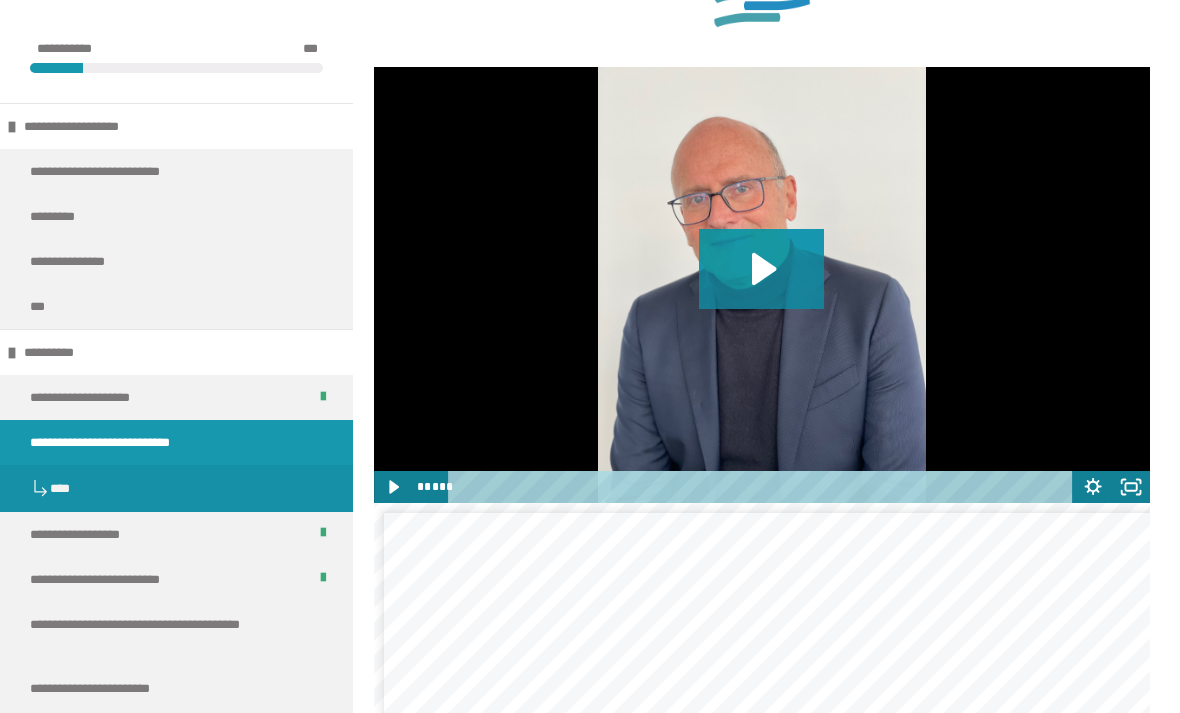 click 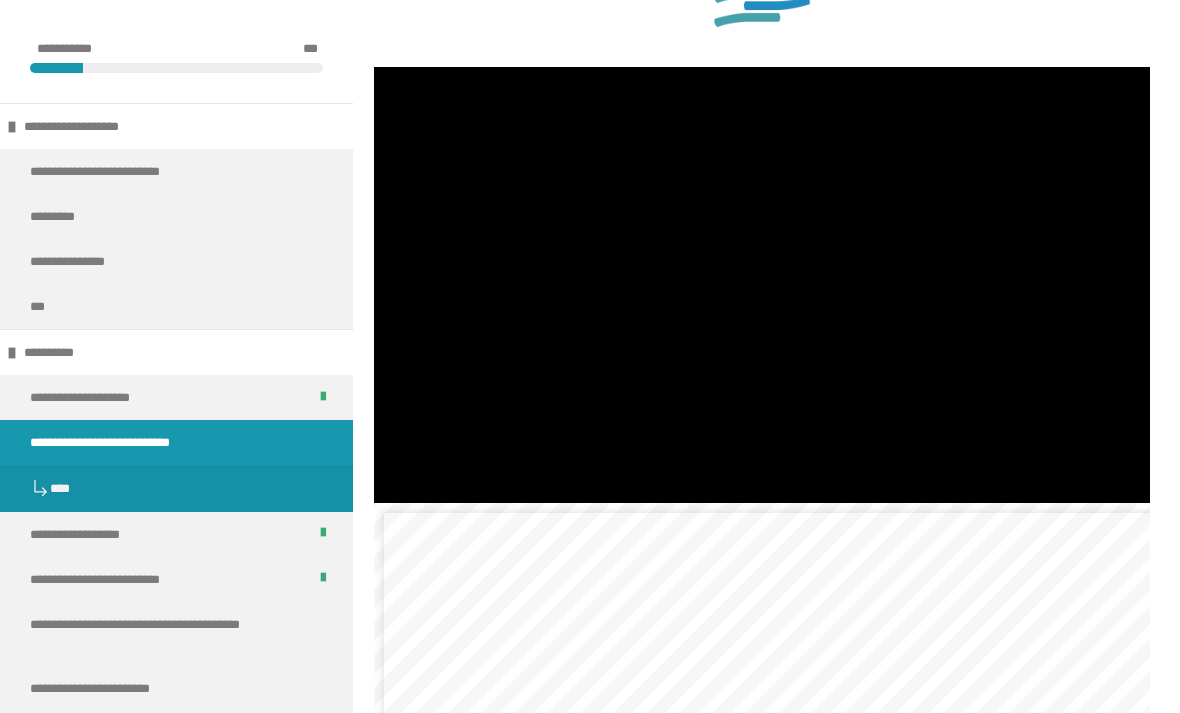 scroll, scrollTop: 1446, scrollLeft: 0, axis: vertical 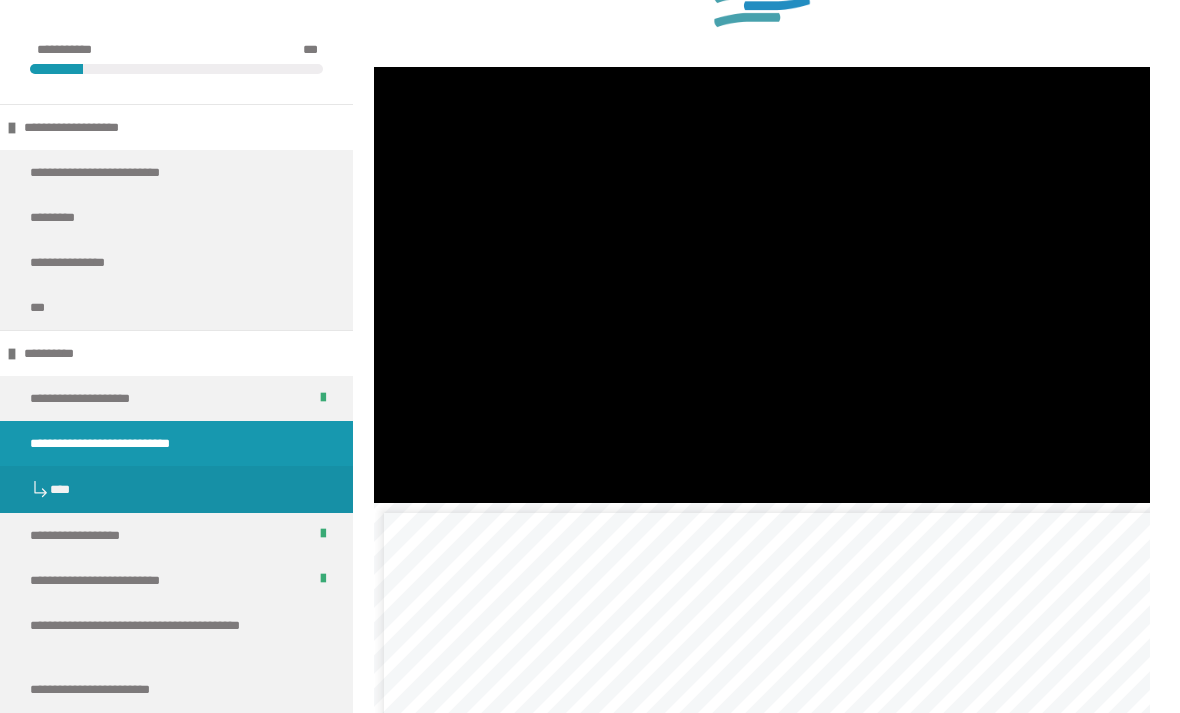 click at bounding box center [762, 285] 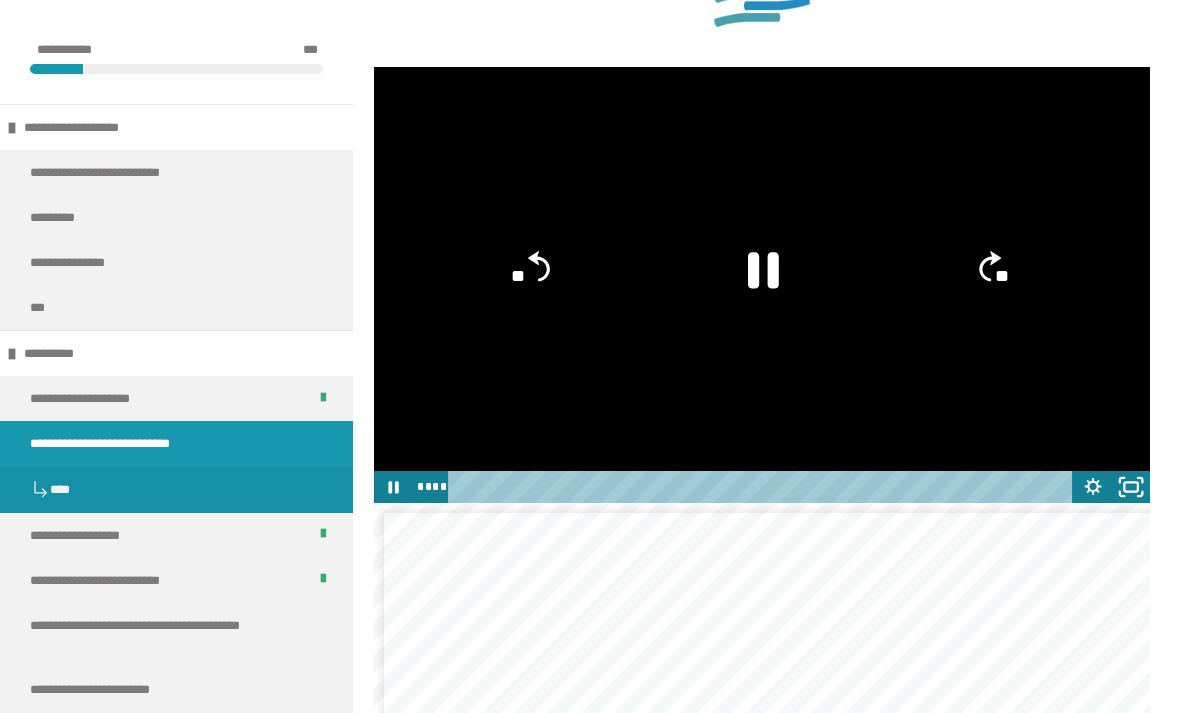 click 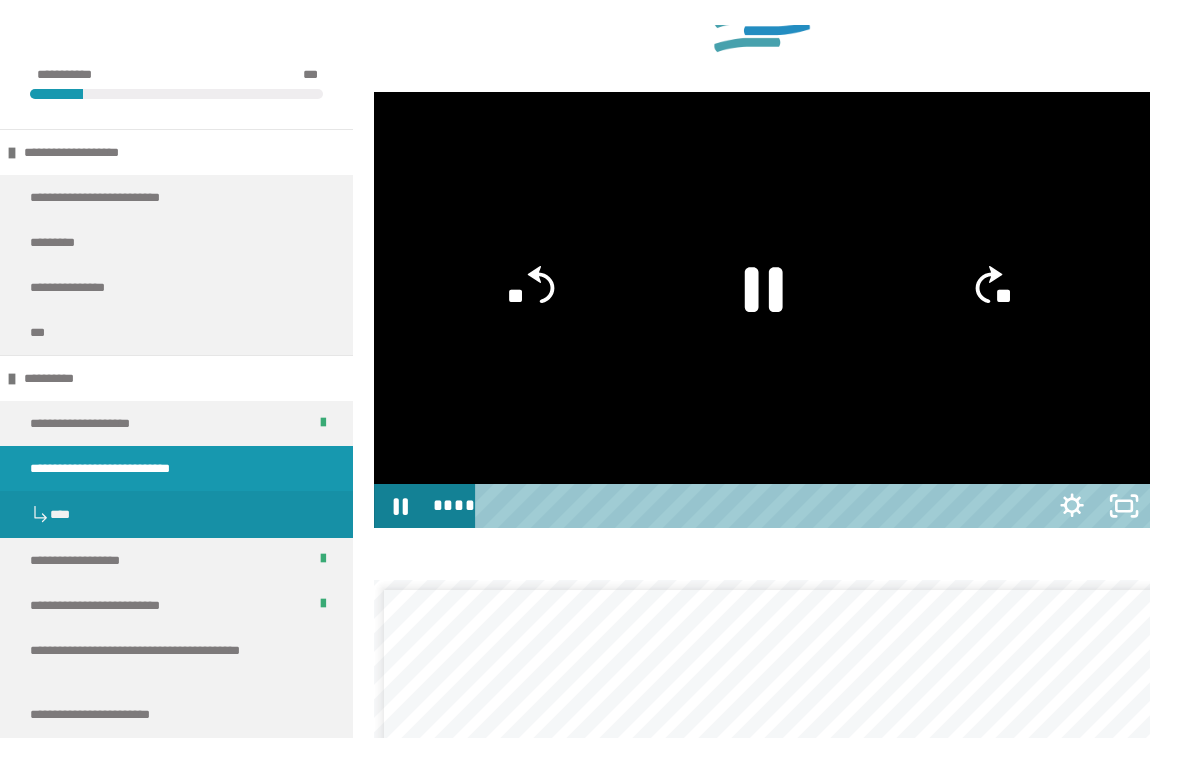 scroll, scrollTop: 24, scrollLeft: 0, axis: vertical 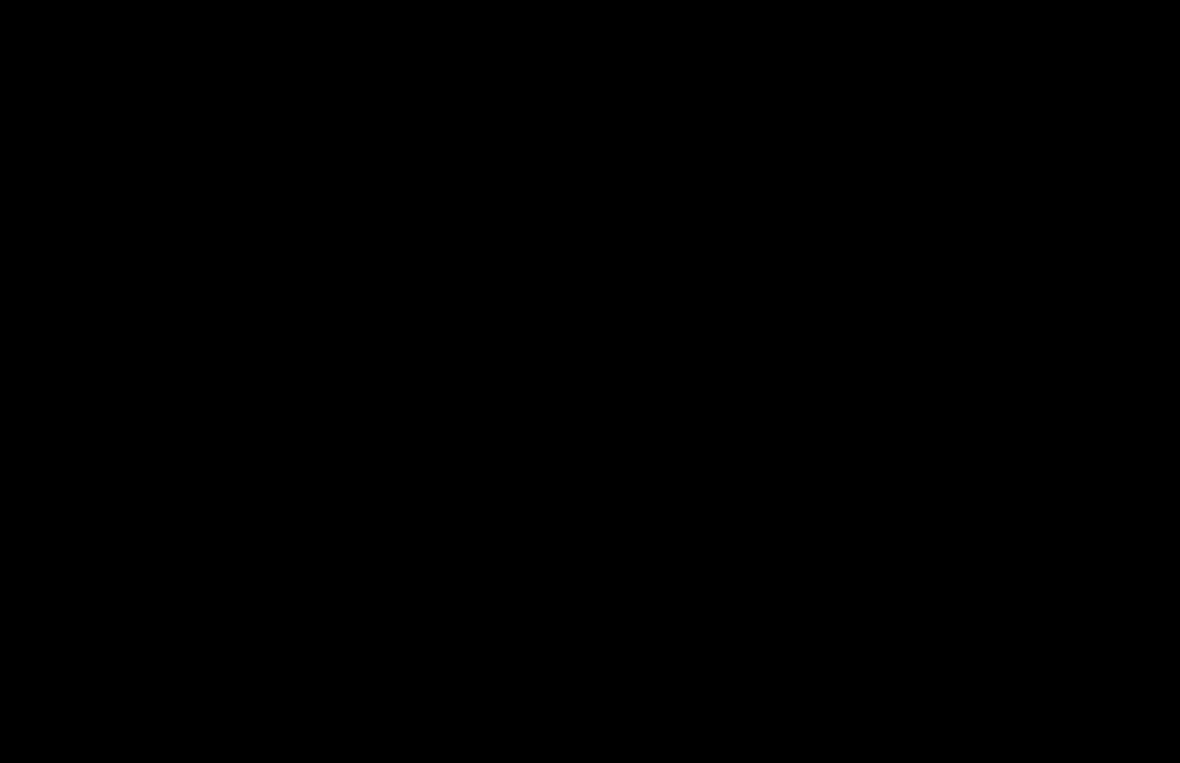 click at bounding box center [590, 381] 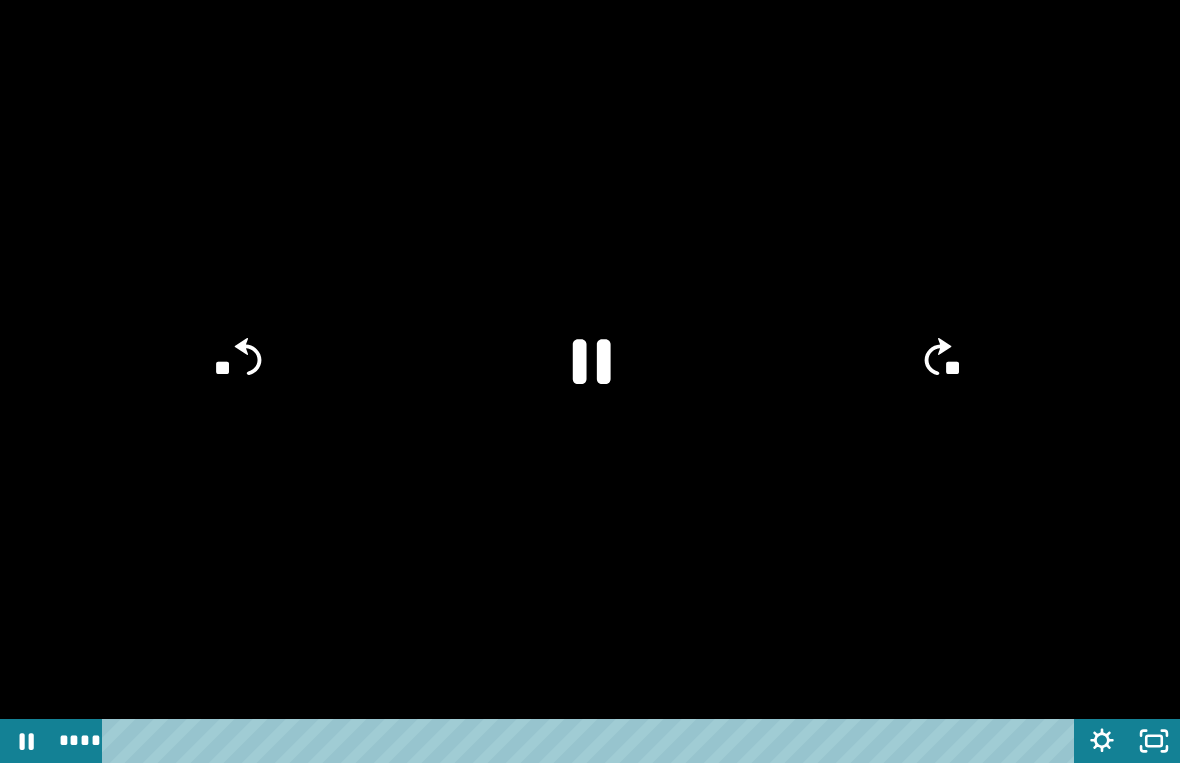 click on "**" 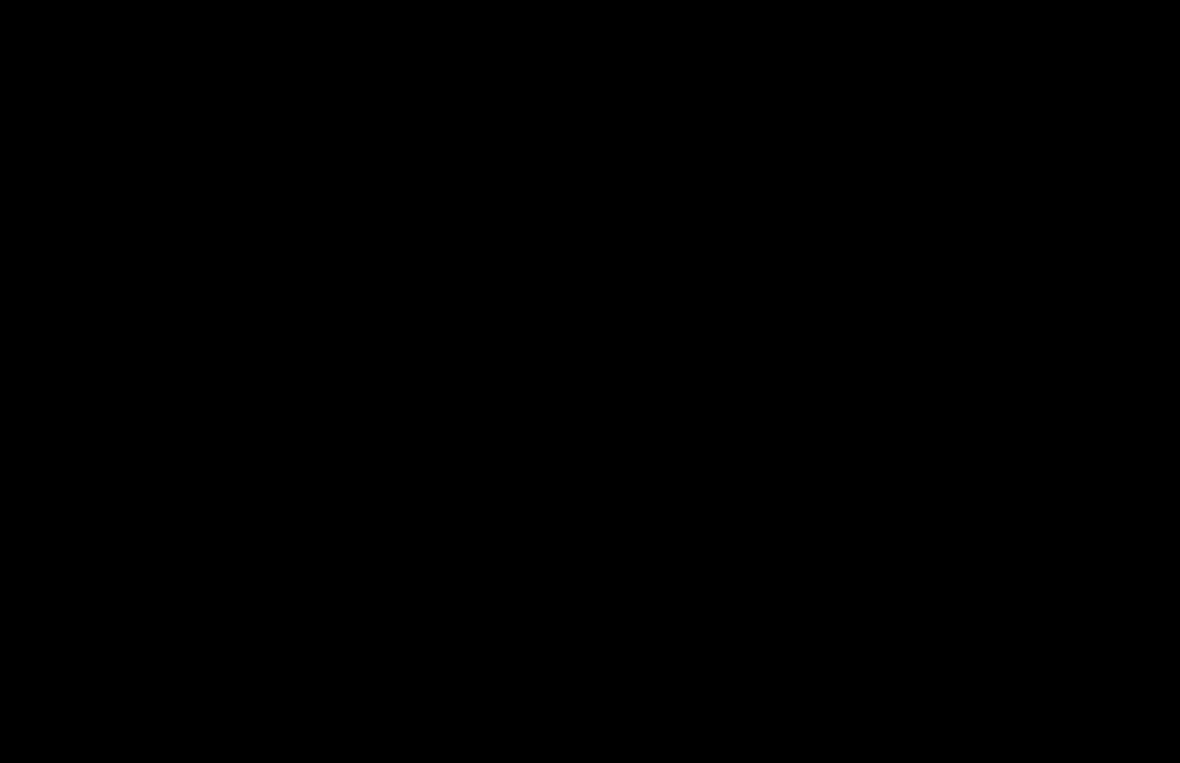 click at bounding box center (590, 381) 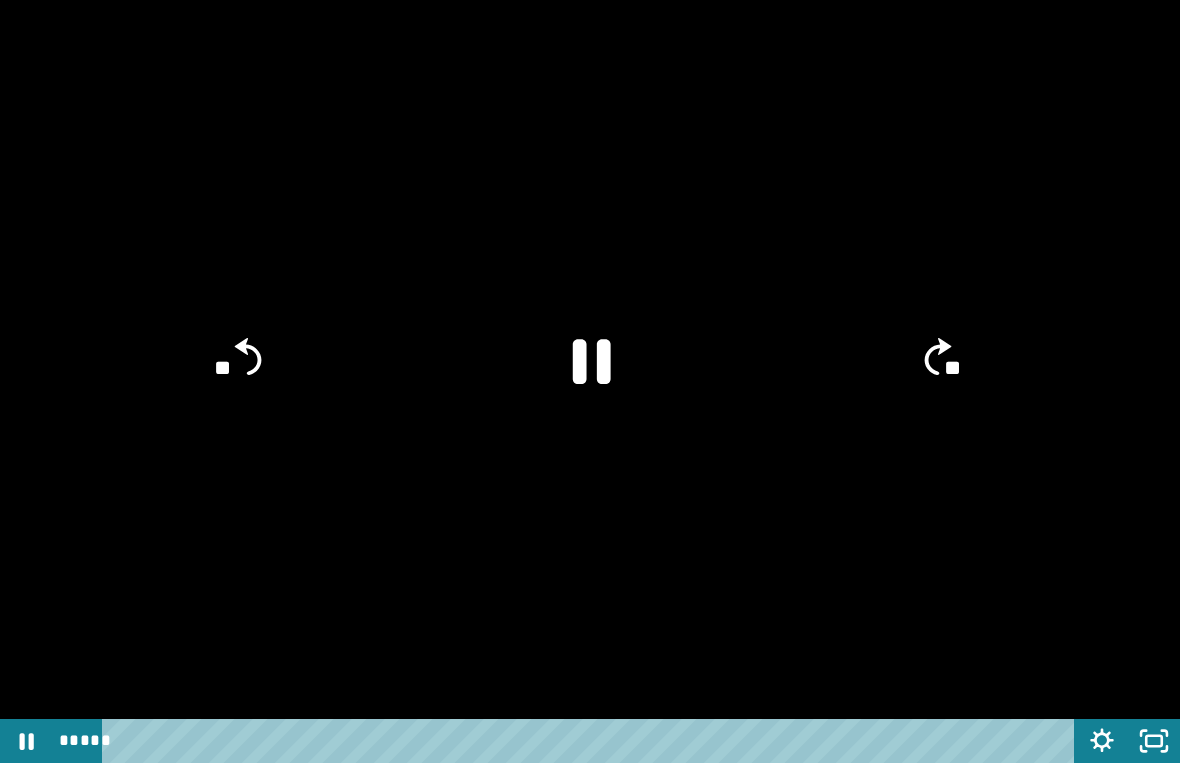 click 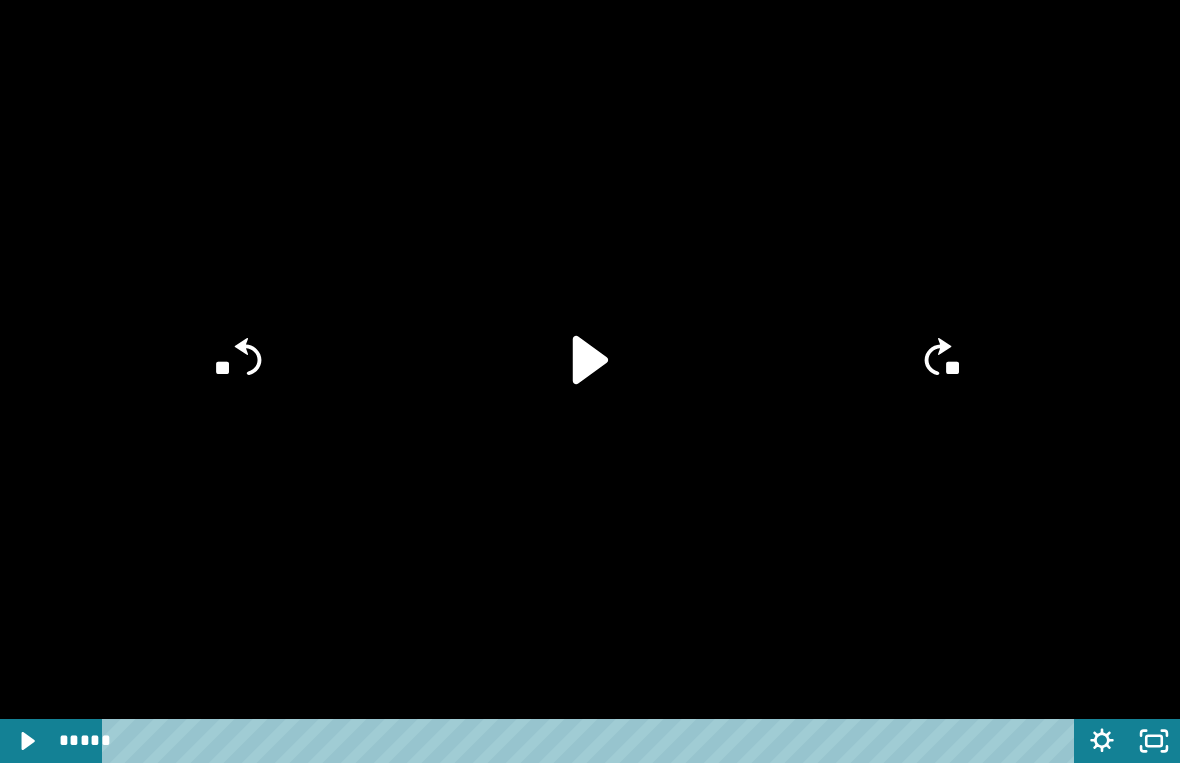 click 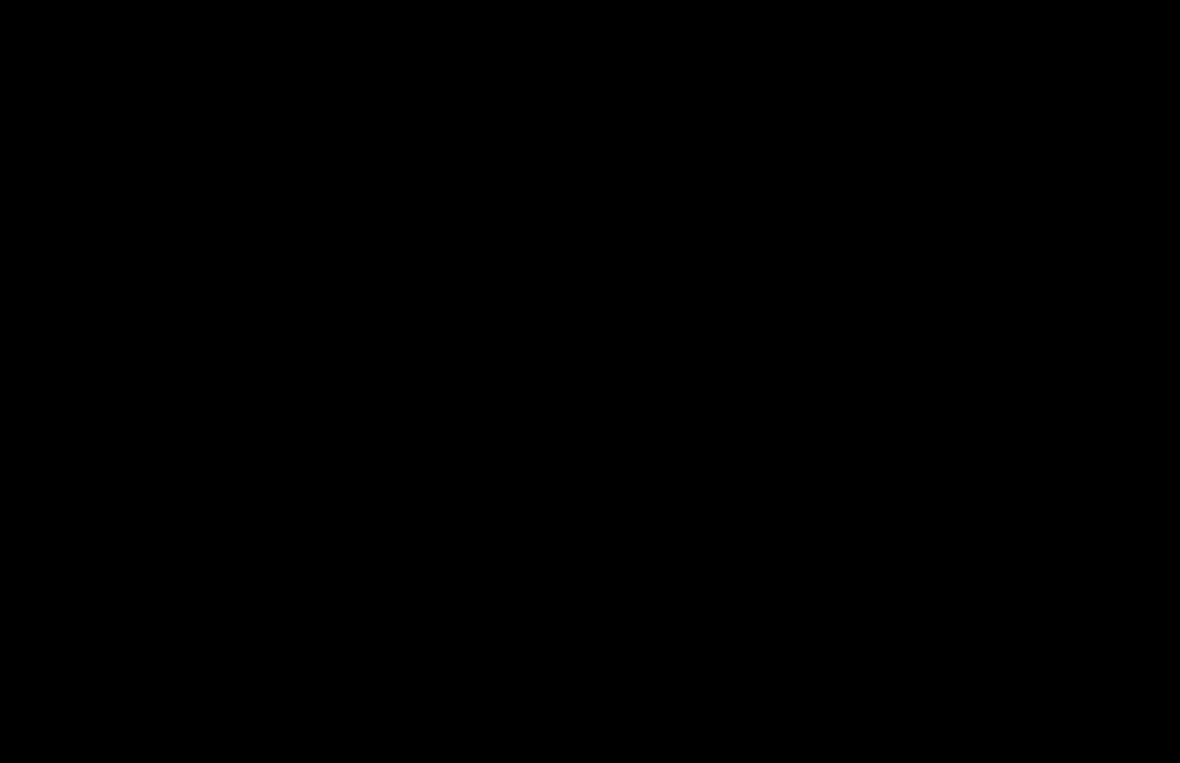 click at bounding box center [590, 381] 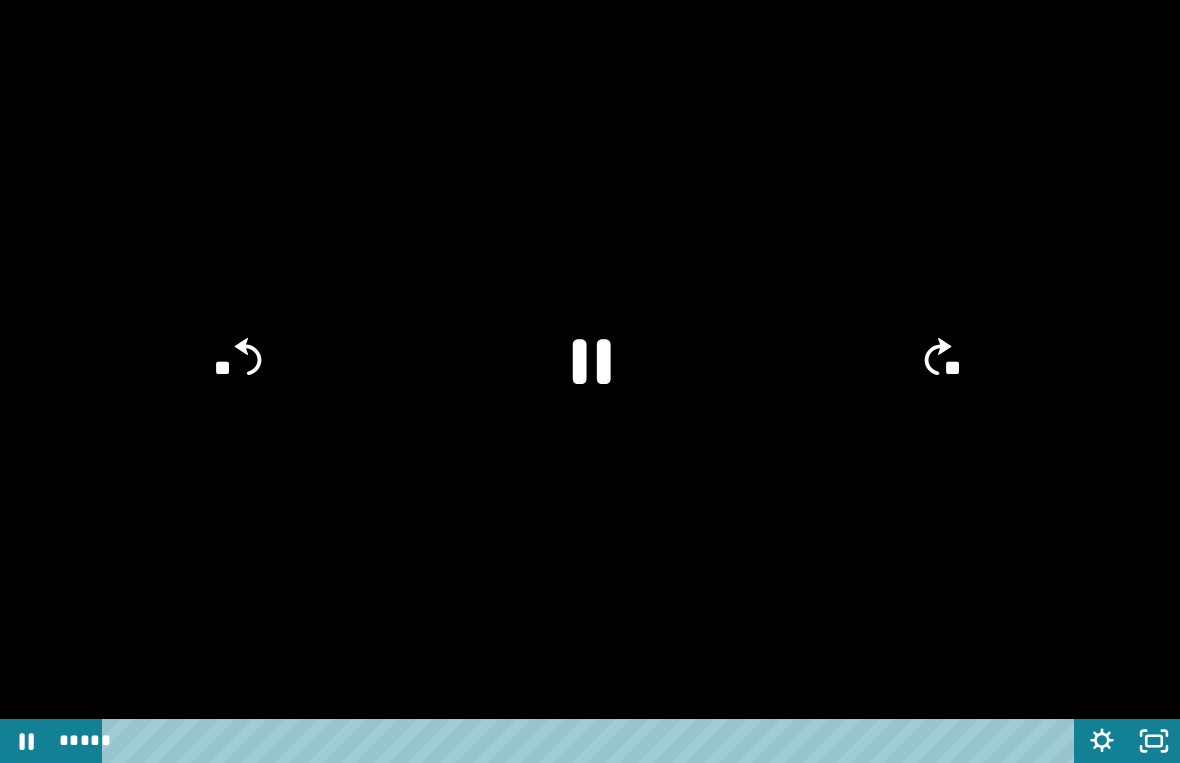 click 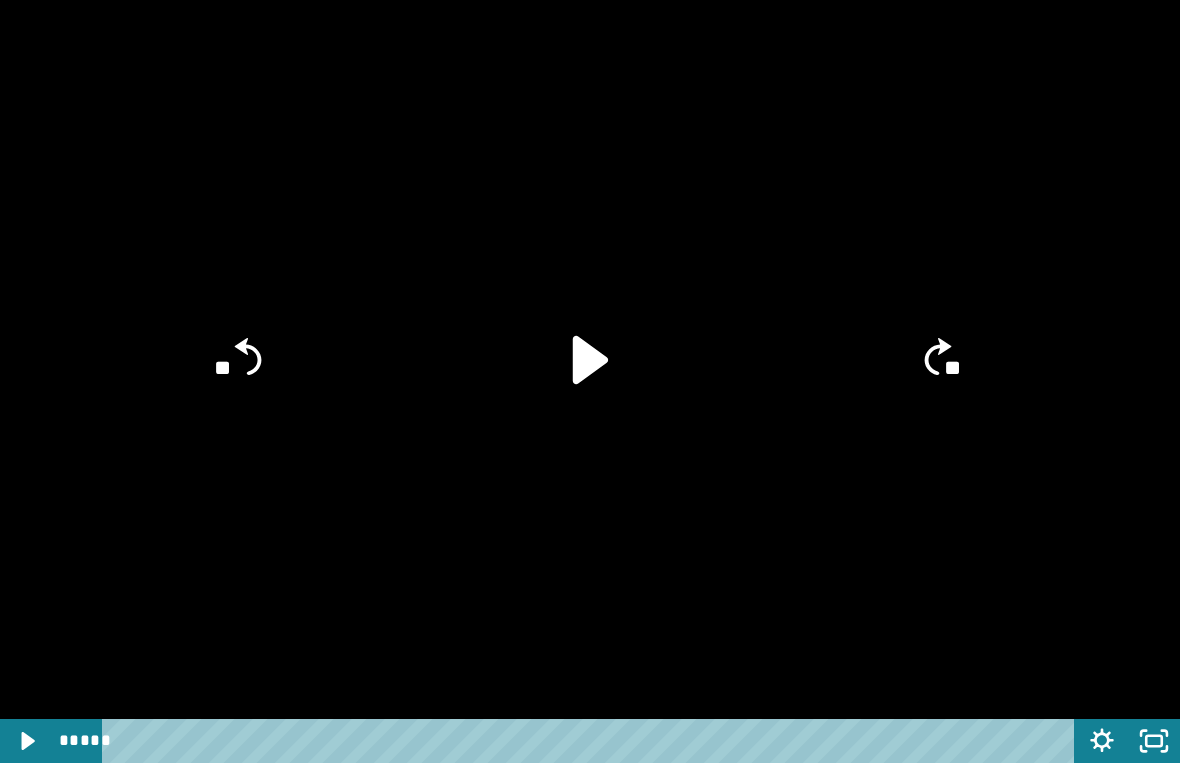 click 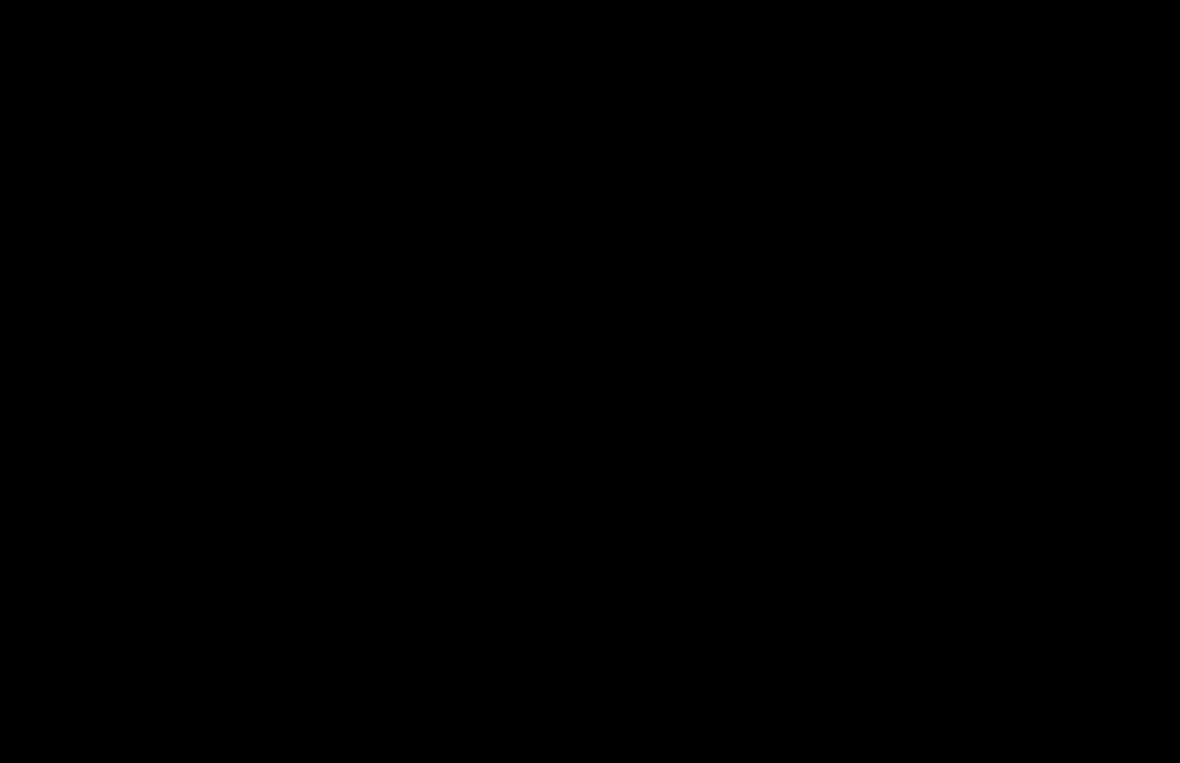 click at bounding box center [590, 381] 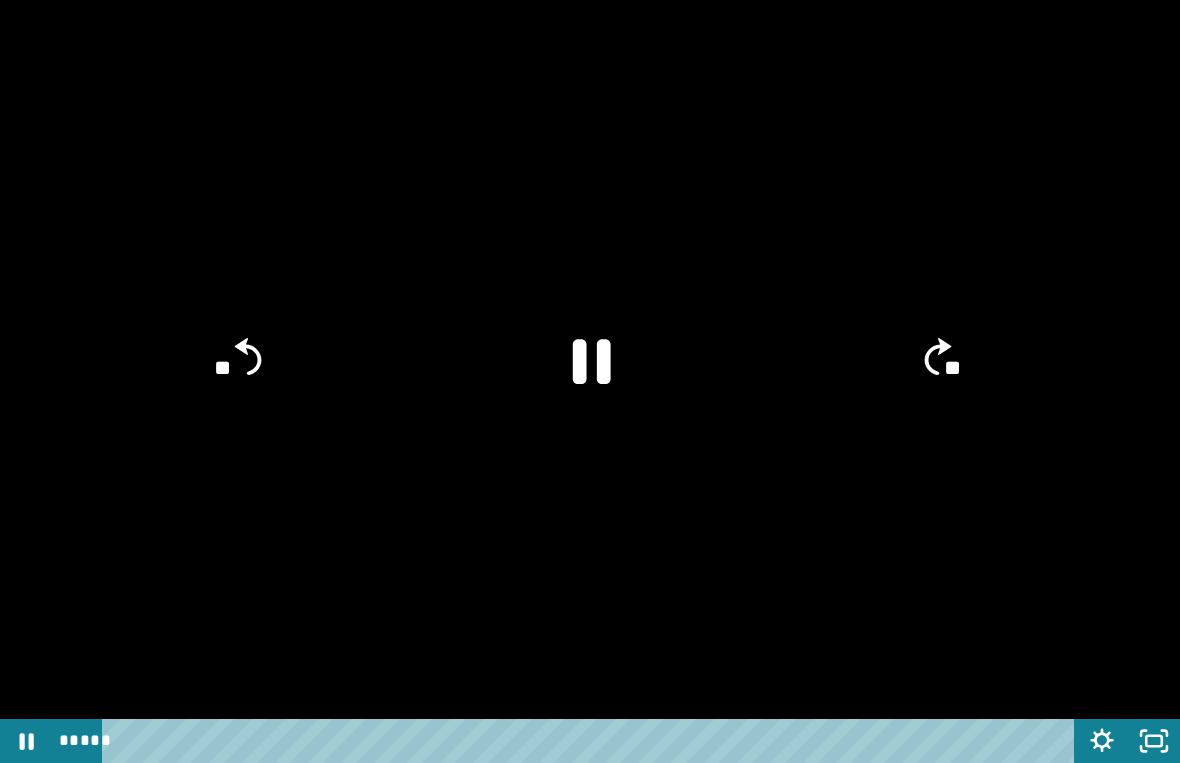 click 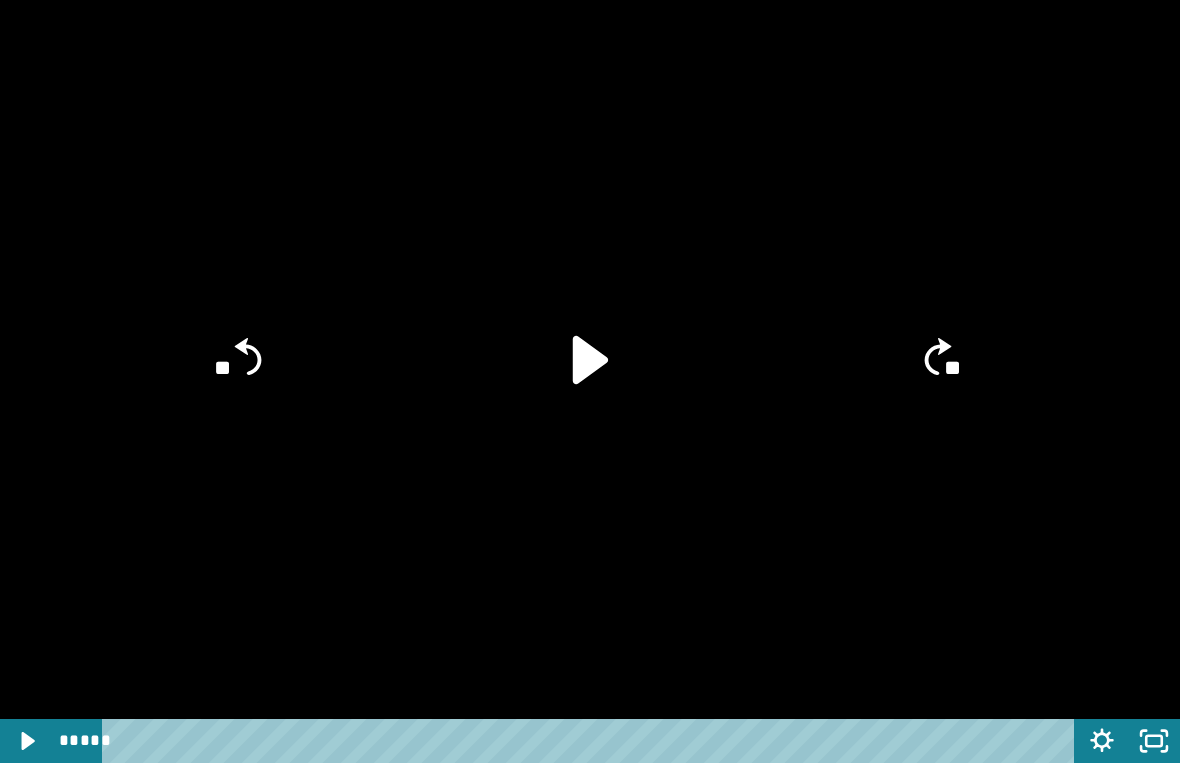 click on "**" 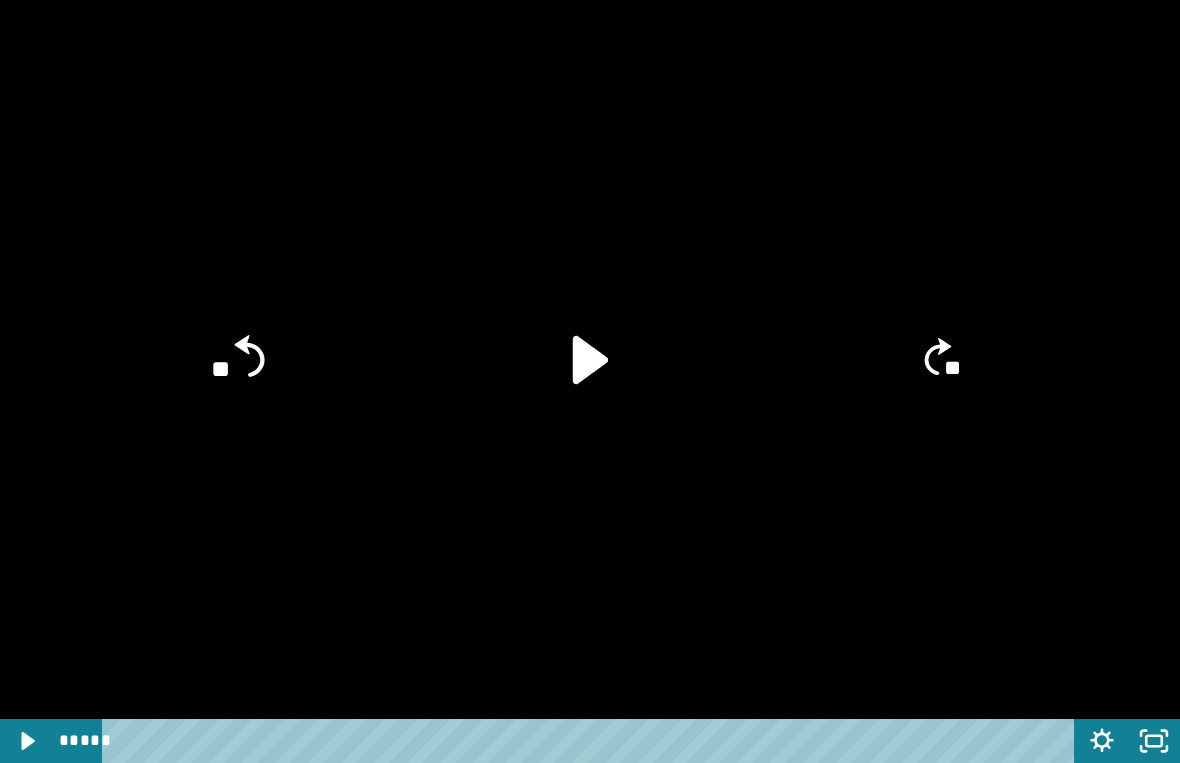 click on "**" 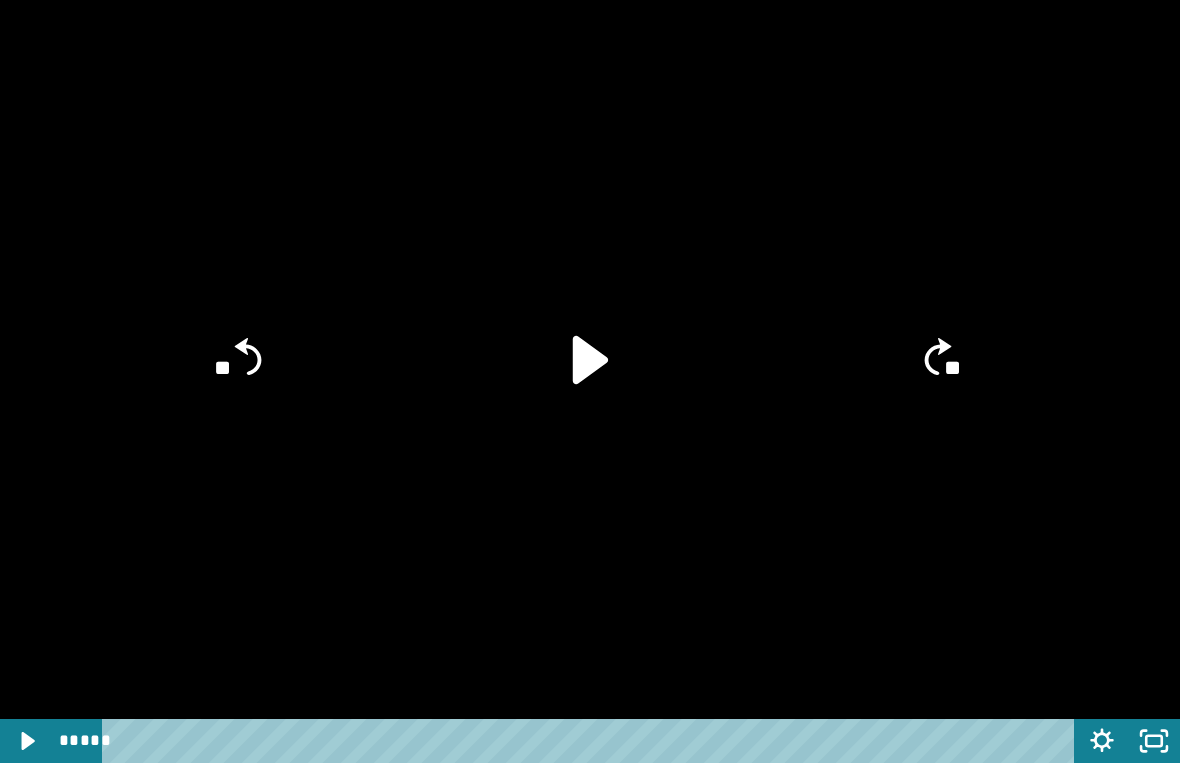 click on "**" 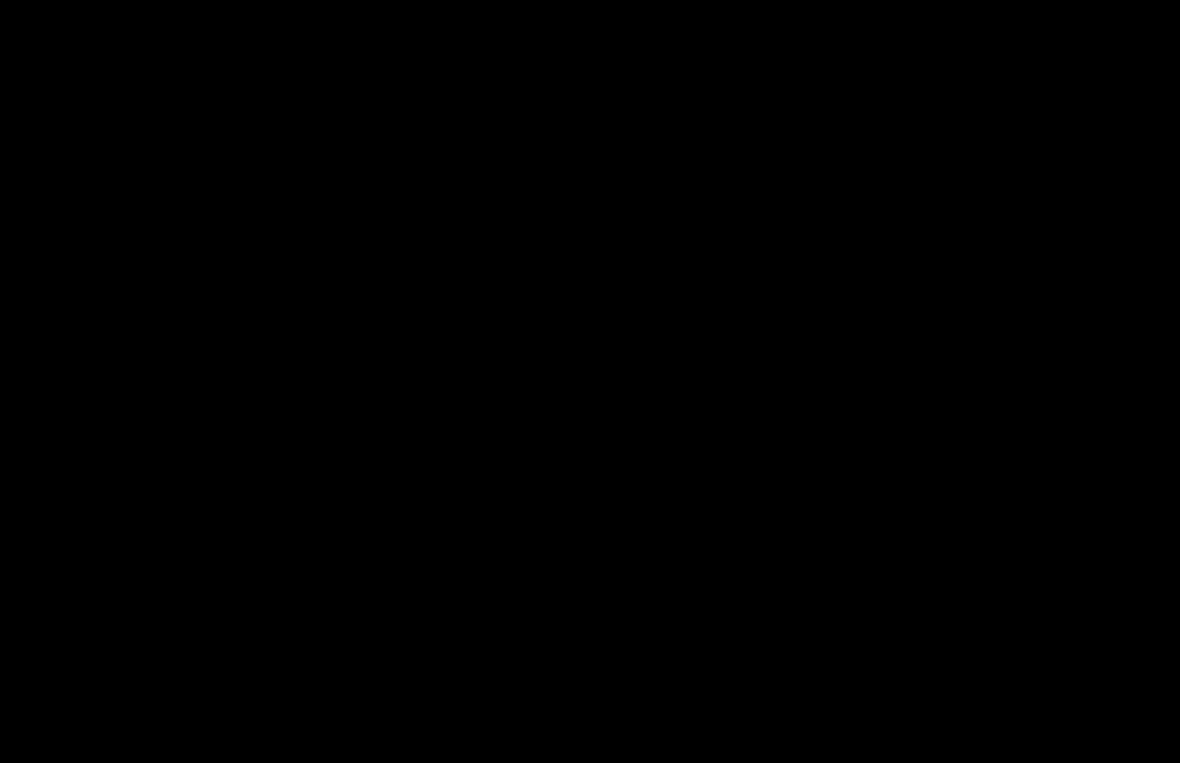 click at bounding box center [590, 381] 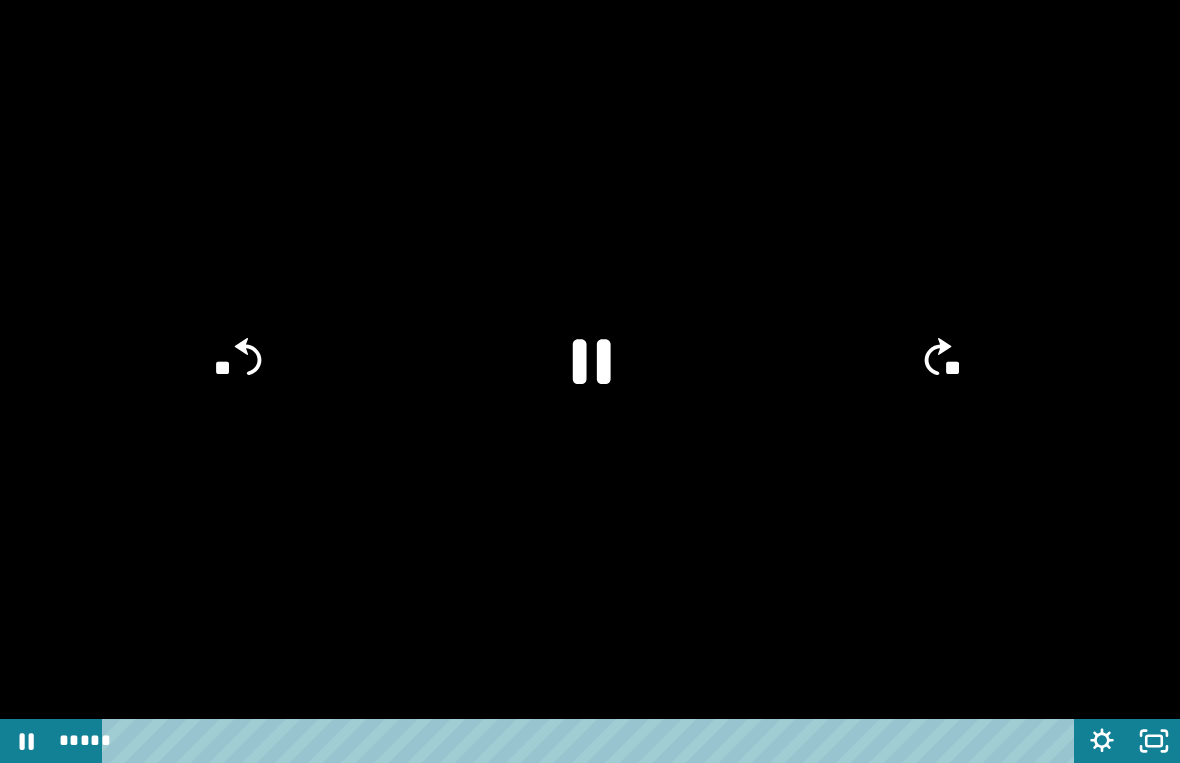 click 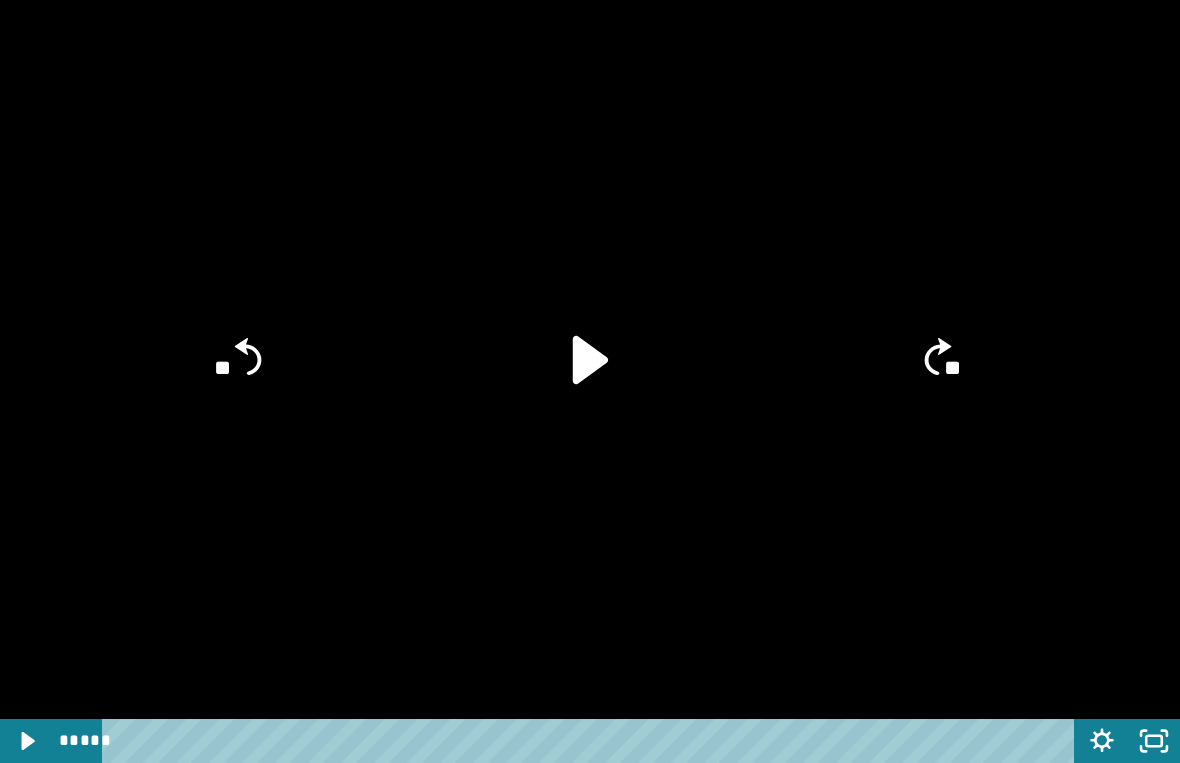 click 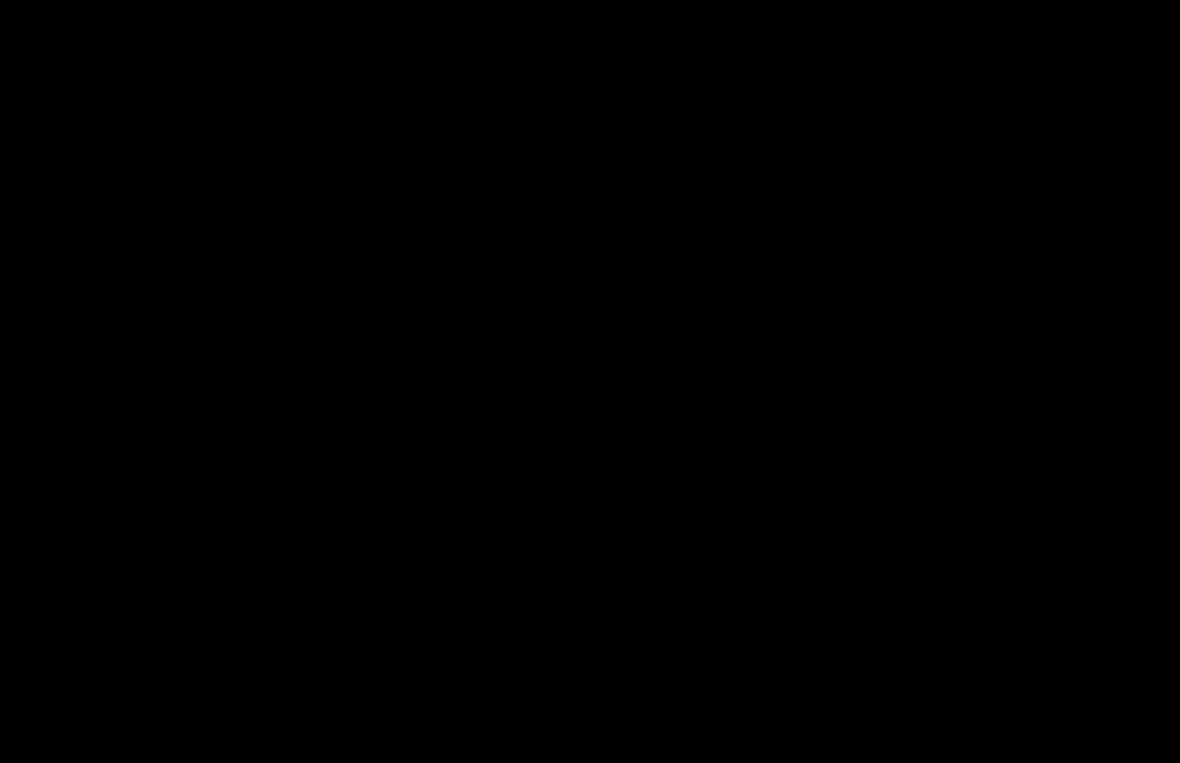 click at bounding box center (590, 381) 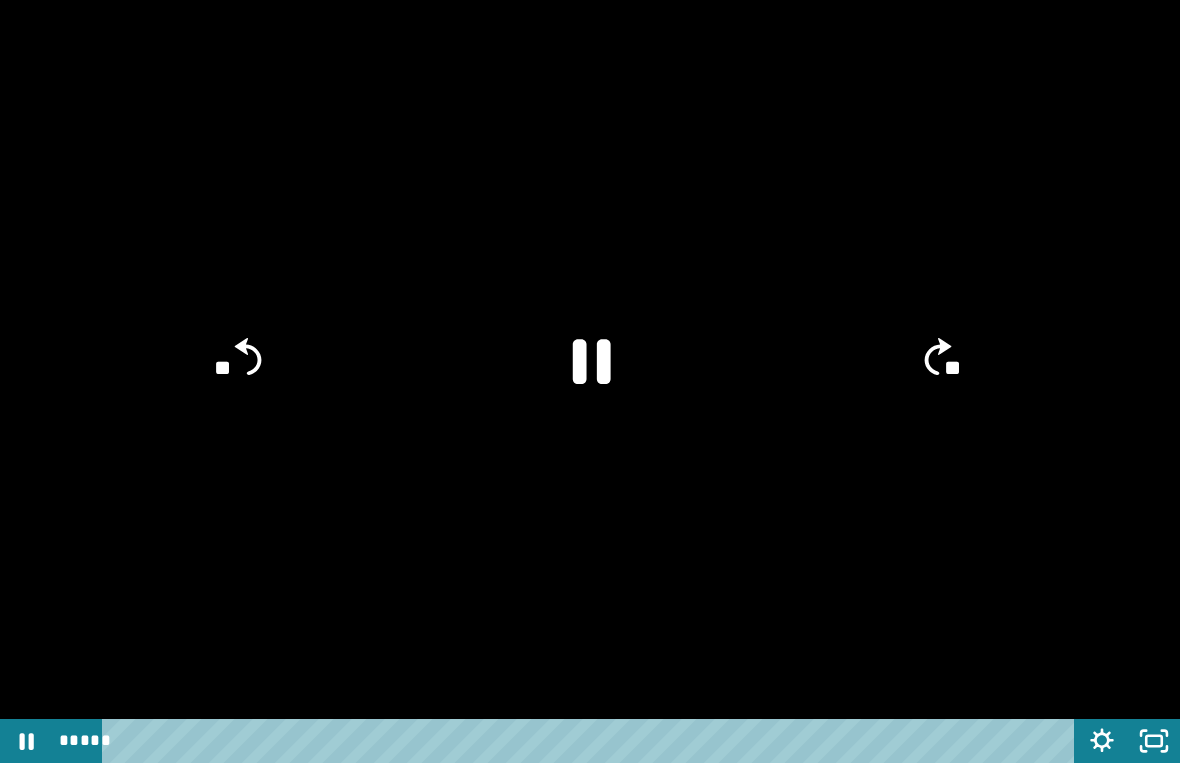 click 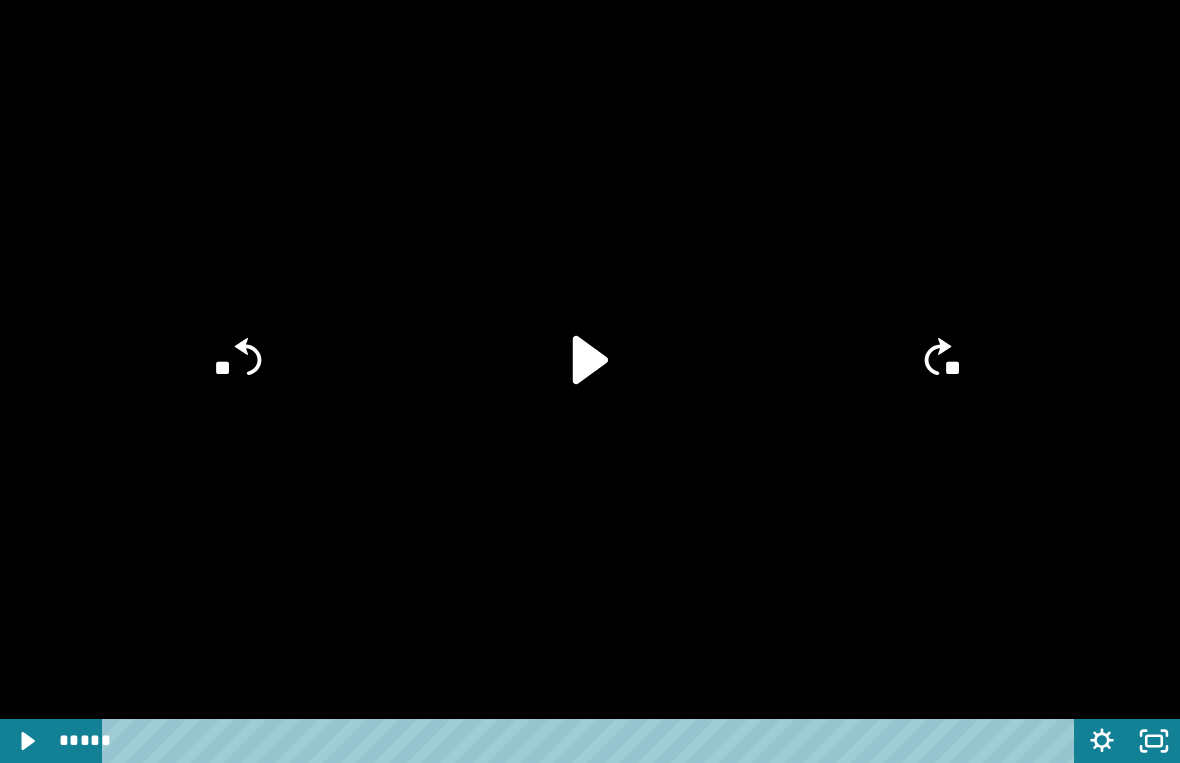 click 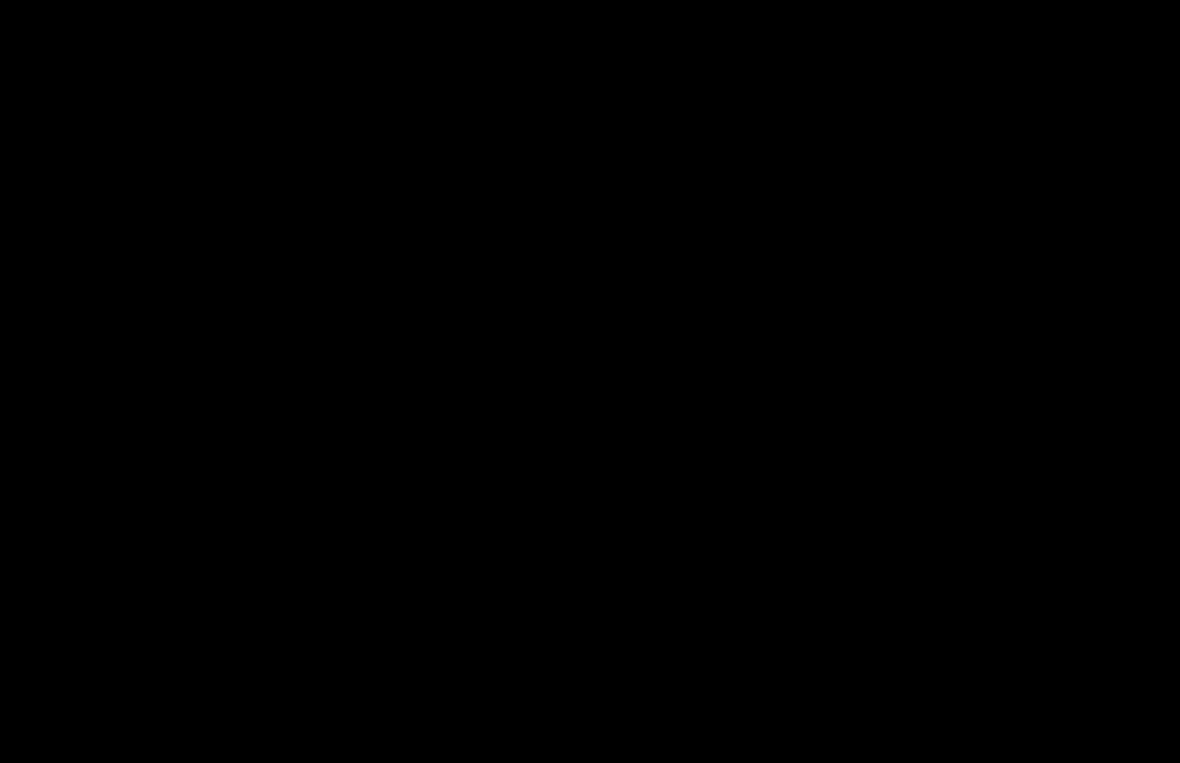 click at bounding box center [590, 381] 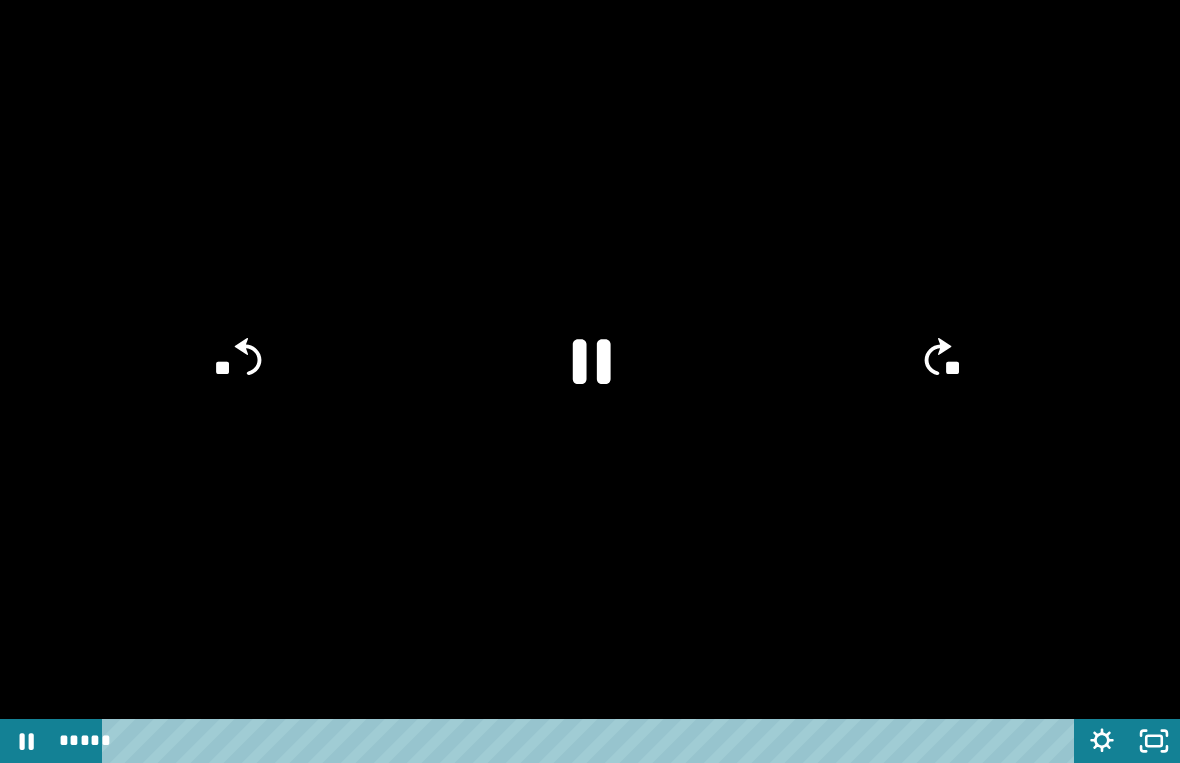 click at bounding box center (590, 381) 